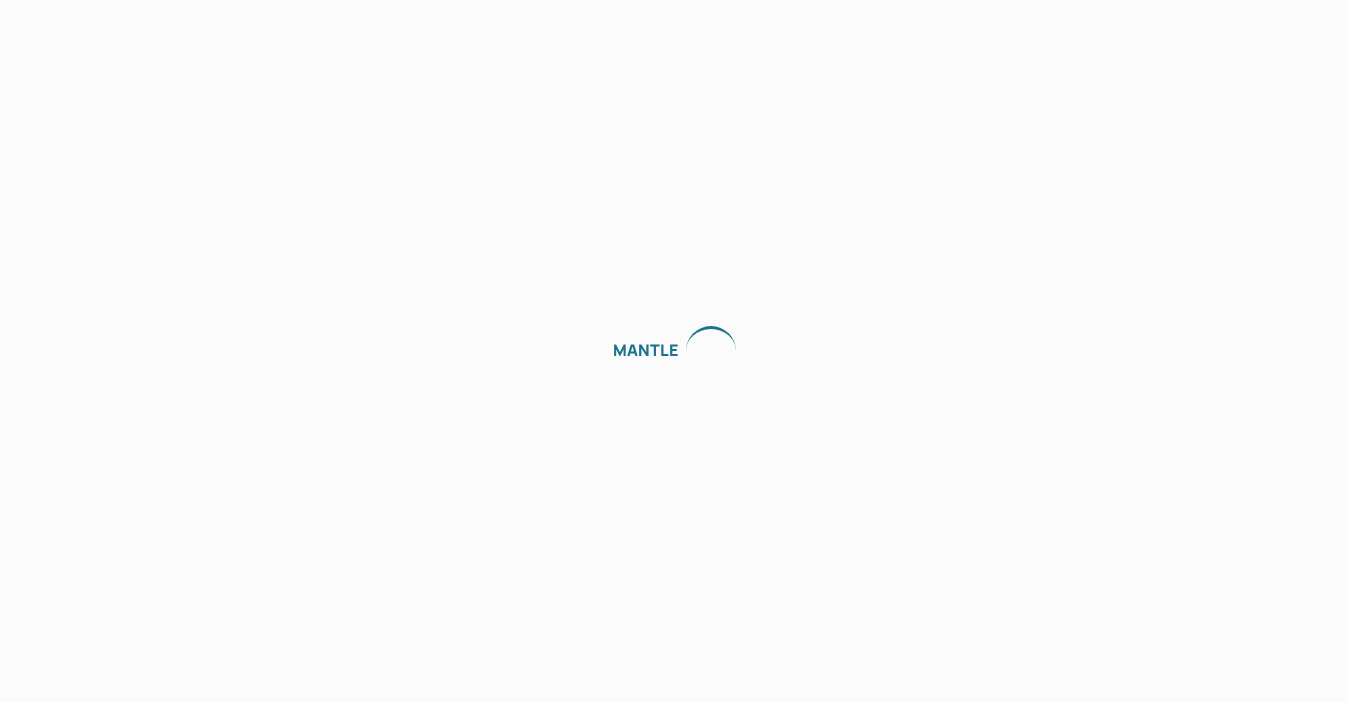 scroll, scrollTop: 0, scrollLeft: 0, axis: both 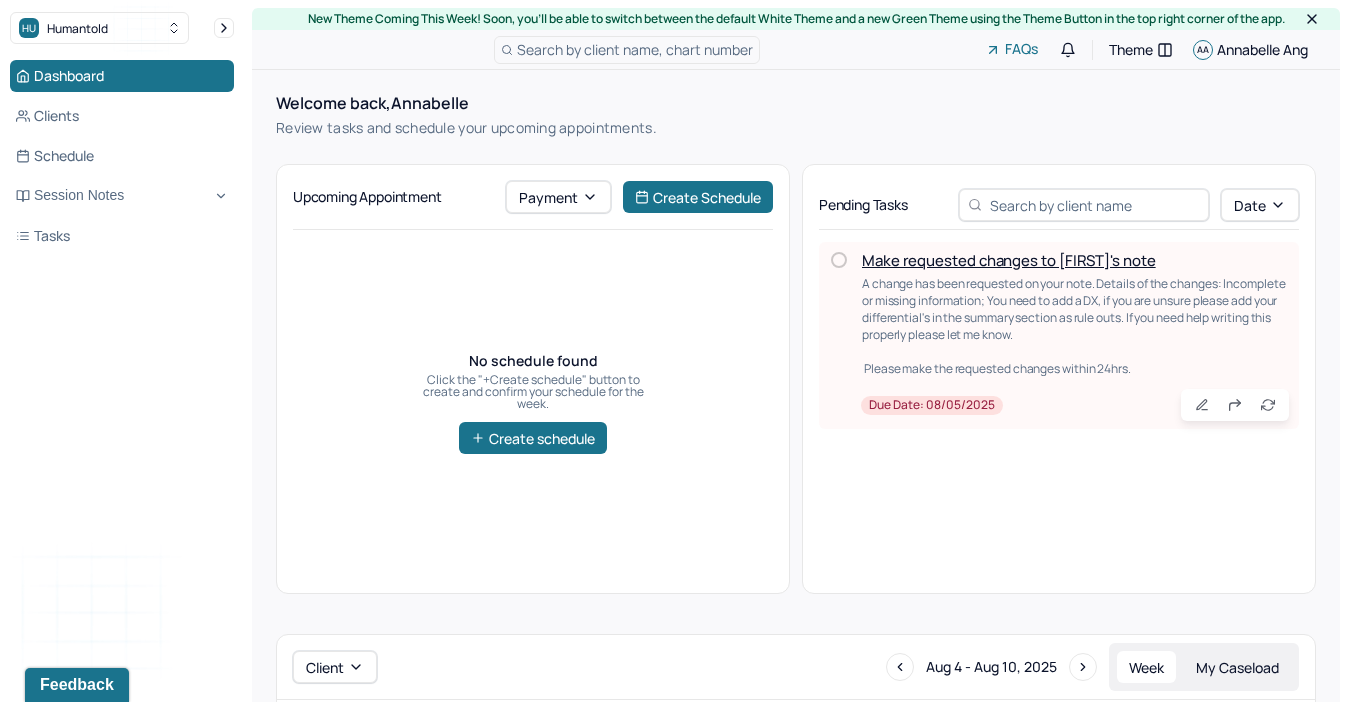 click on "Make requested changes to [FIRST]'s note" at bounding box center (1009, 260) 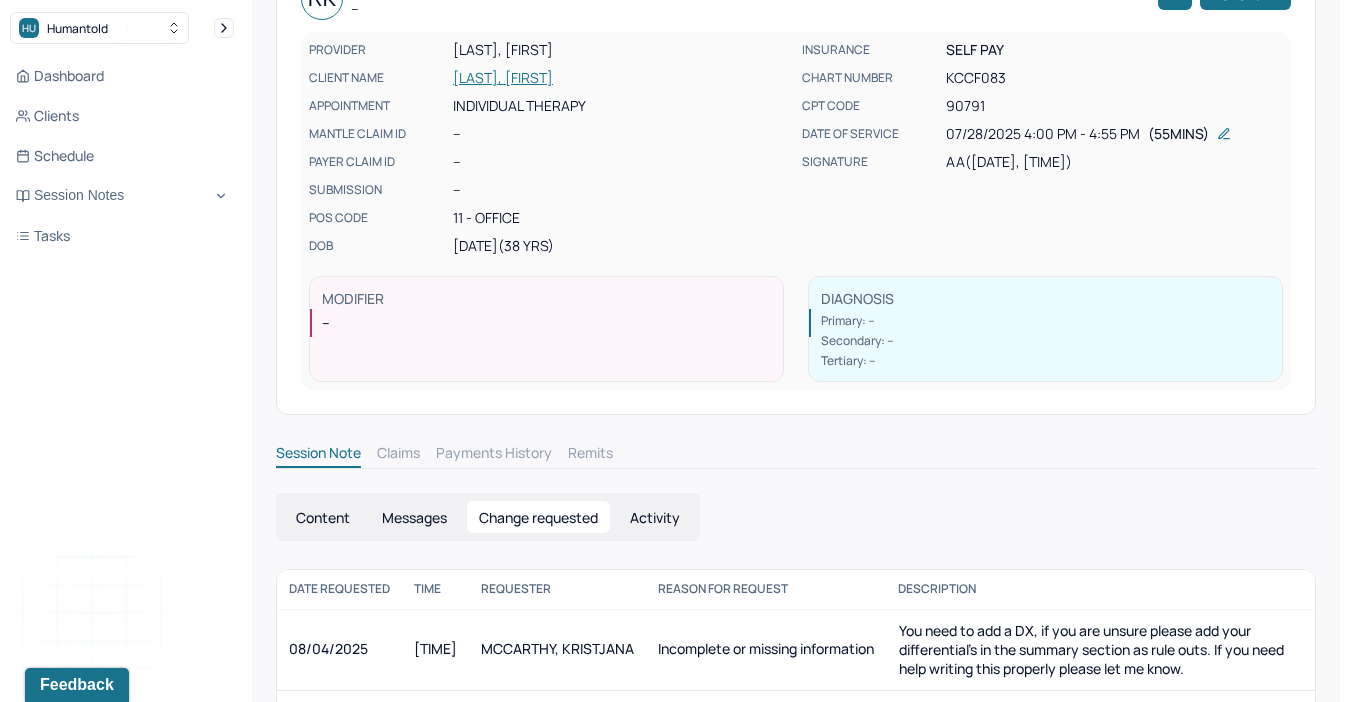 scroll, scrollTop: 223, scrollLeft: 0, axis: vertical 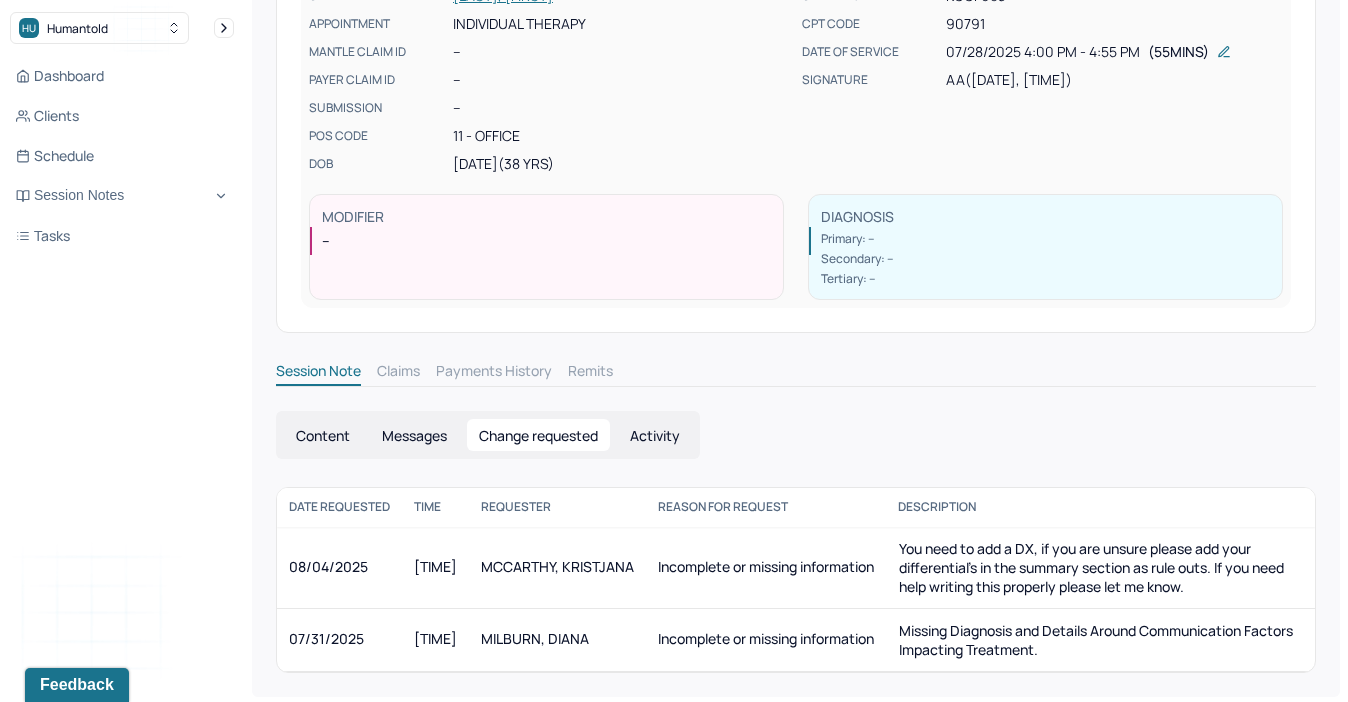 click on "Content" at bounding box center [323, 435] 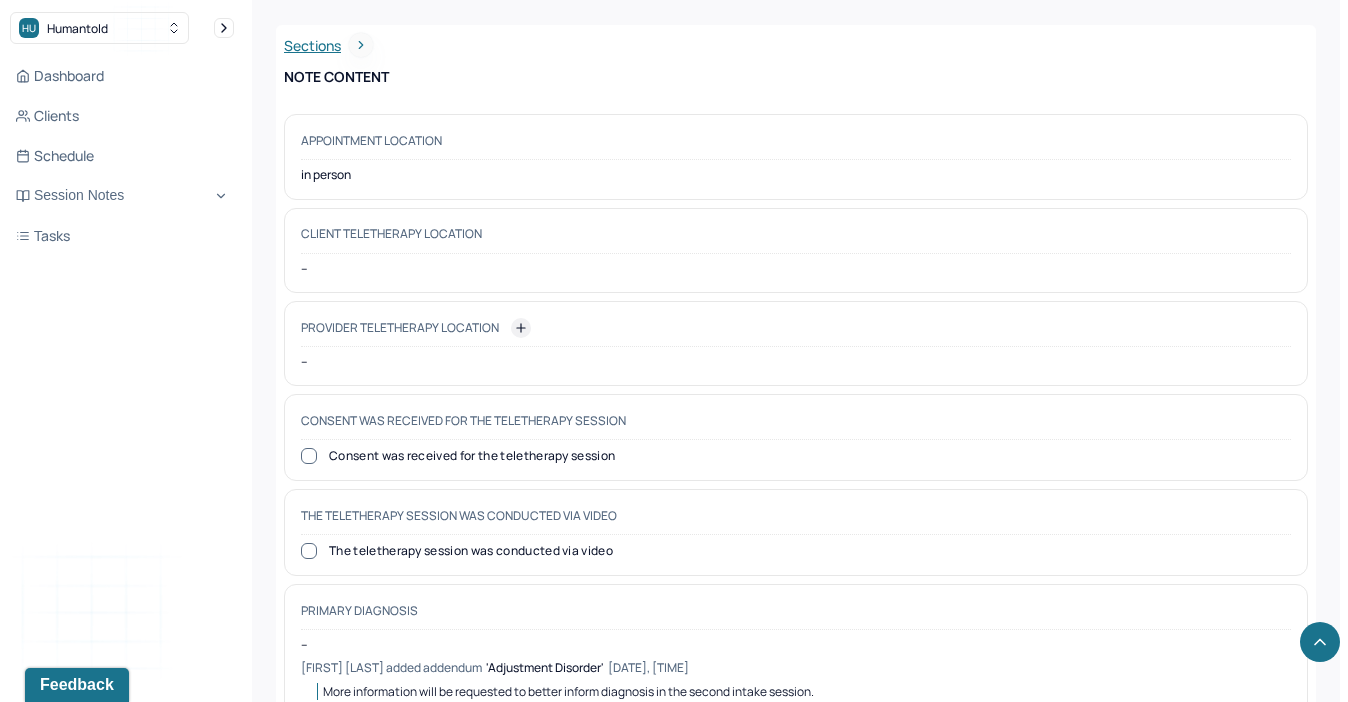 scroll, scrollTop: 820, scrollLeft: 0, axis: vertical 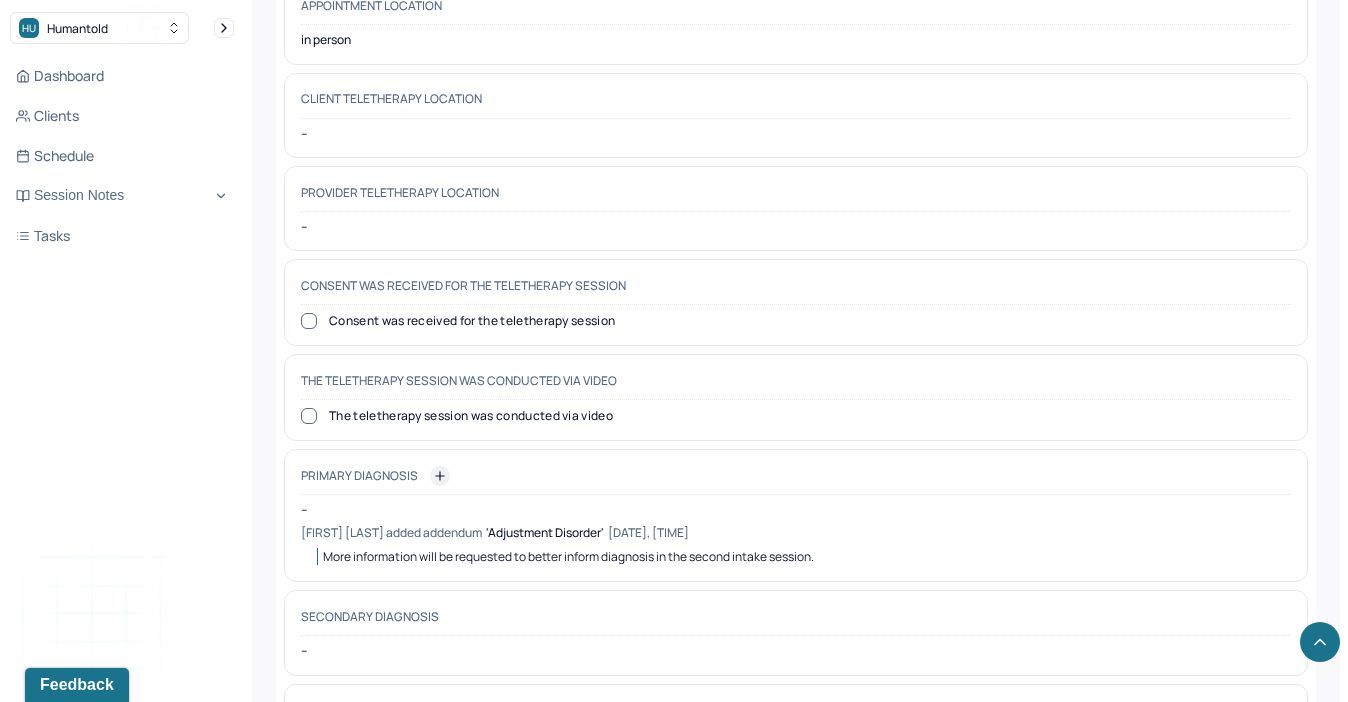 click 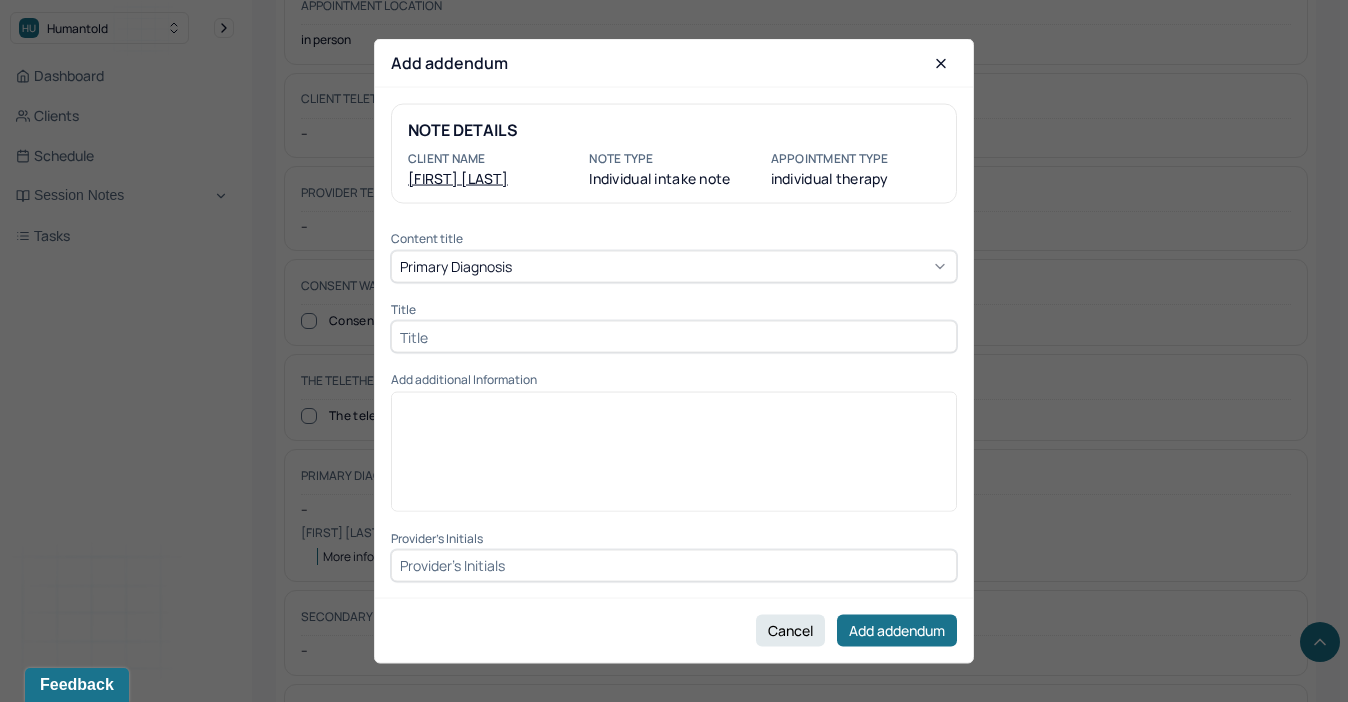 click at bounding box center [674, 337] 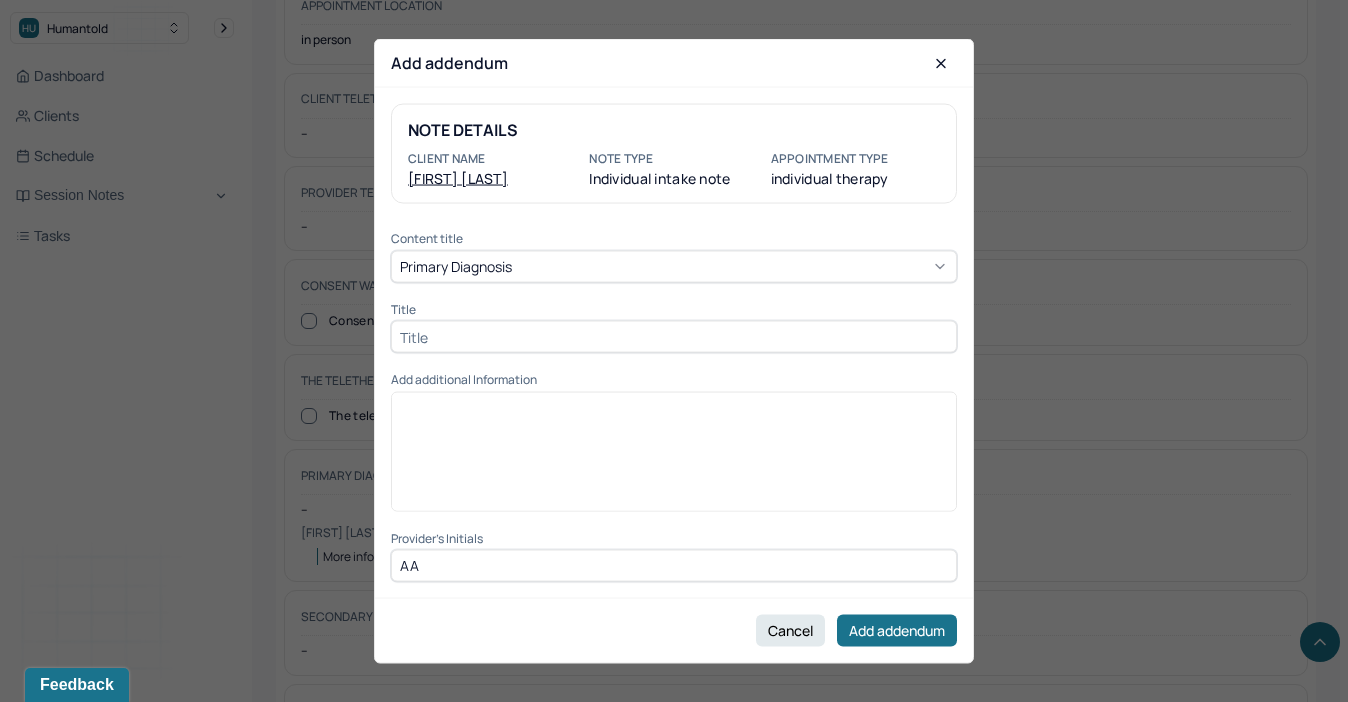 type on "AA" 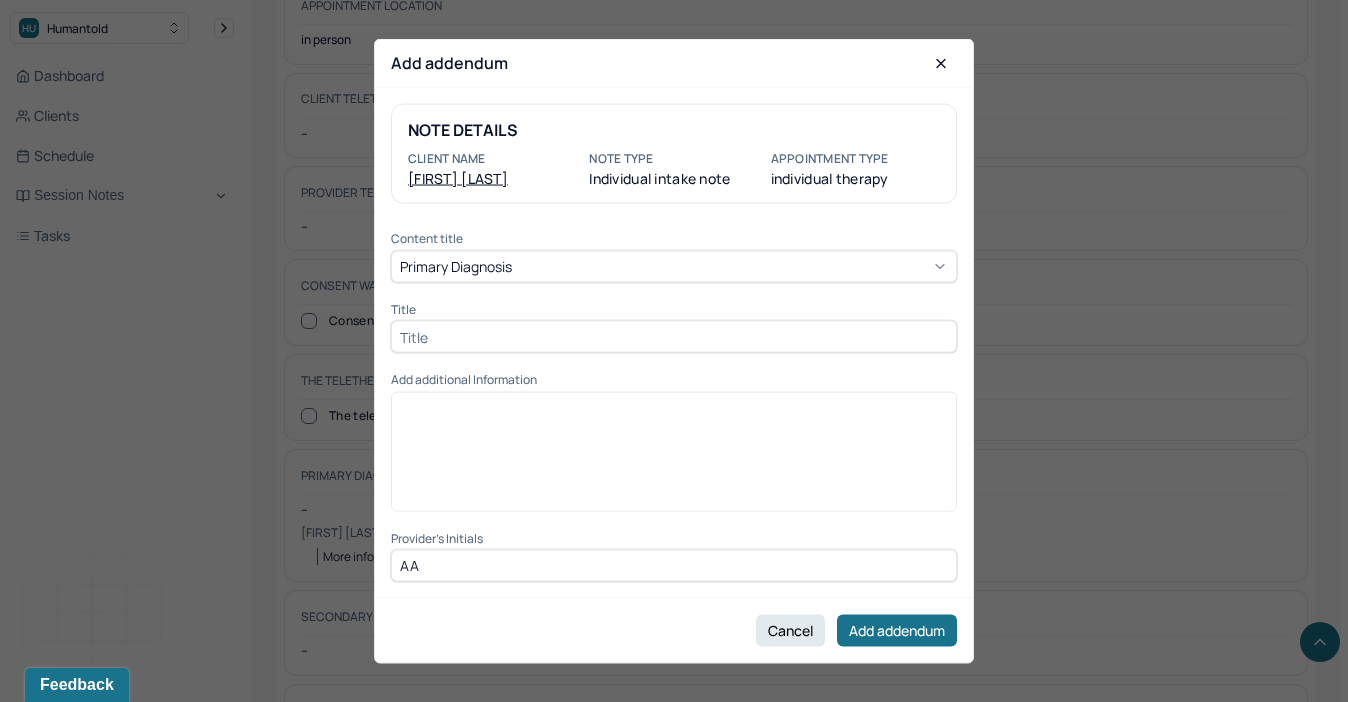 click at bounding box center [674, 337] 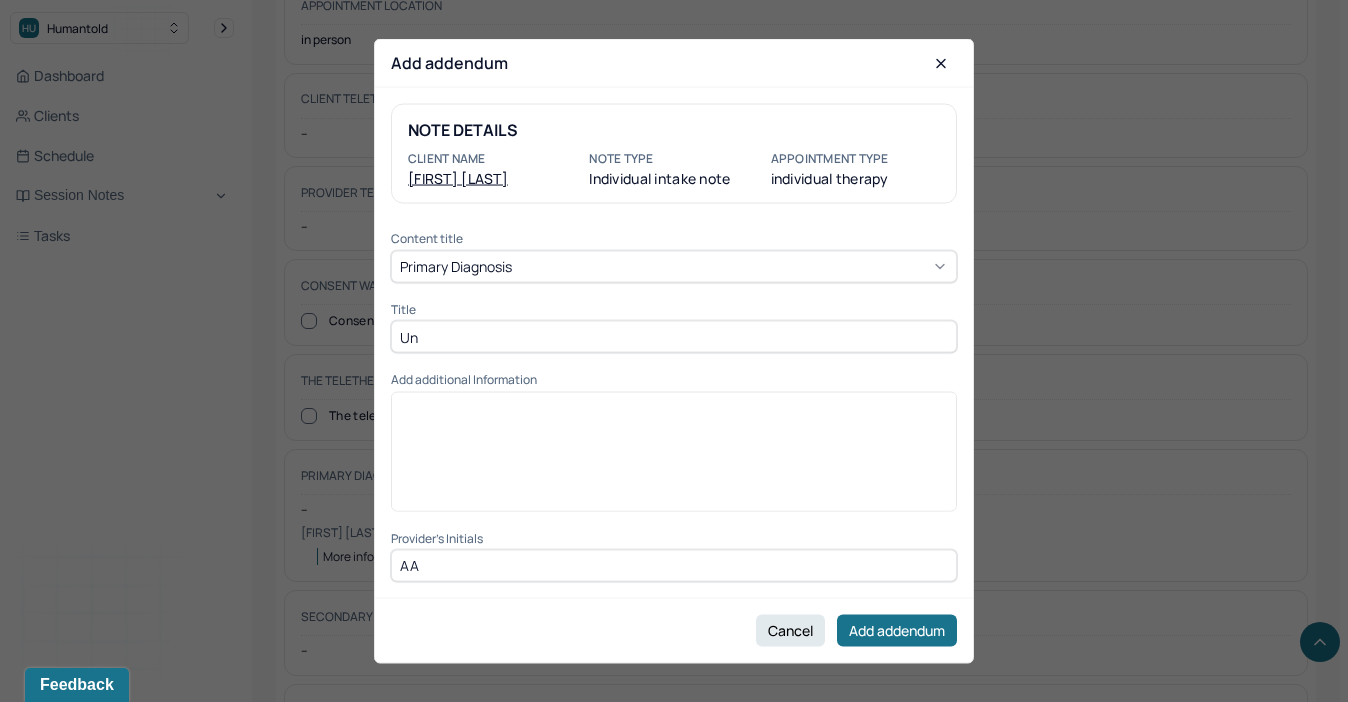 type on "U" 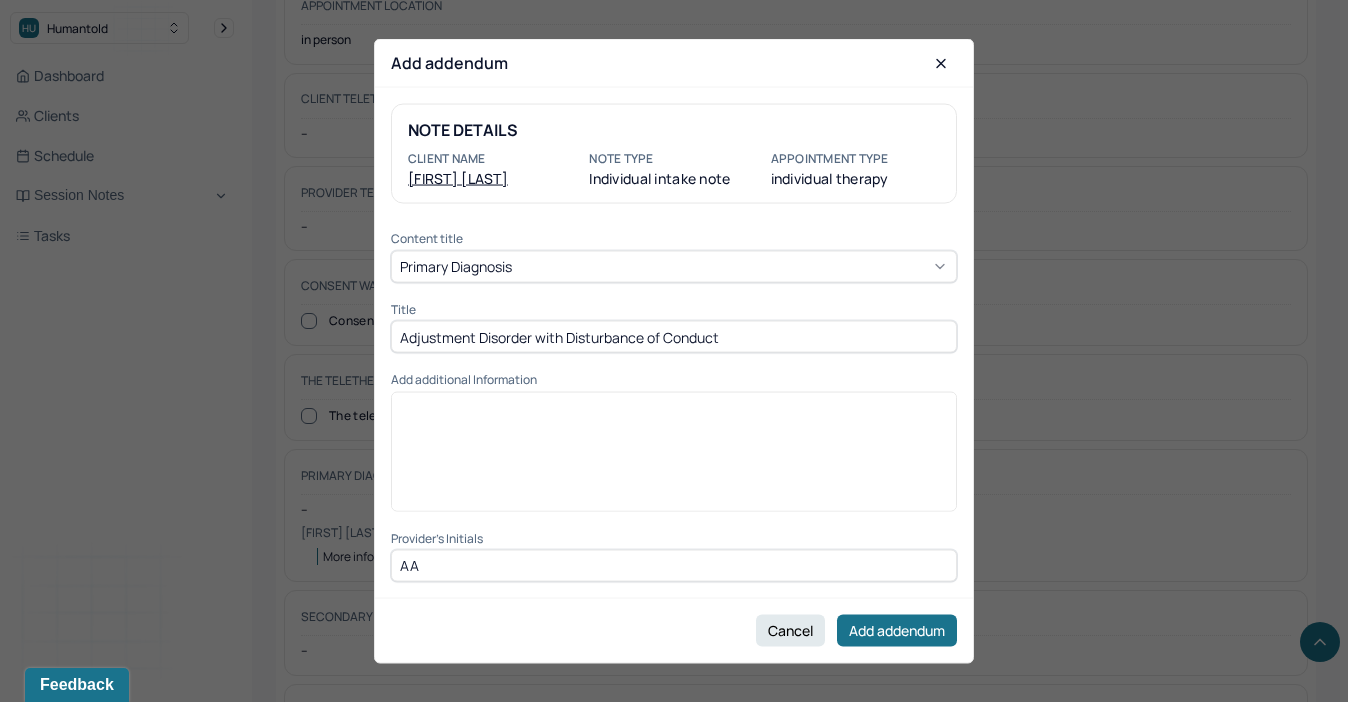 type on "Adjustment Disorder with Disturbance of Conduct" 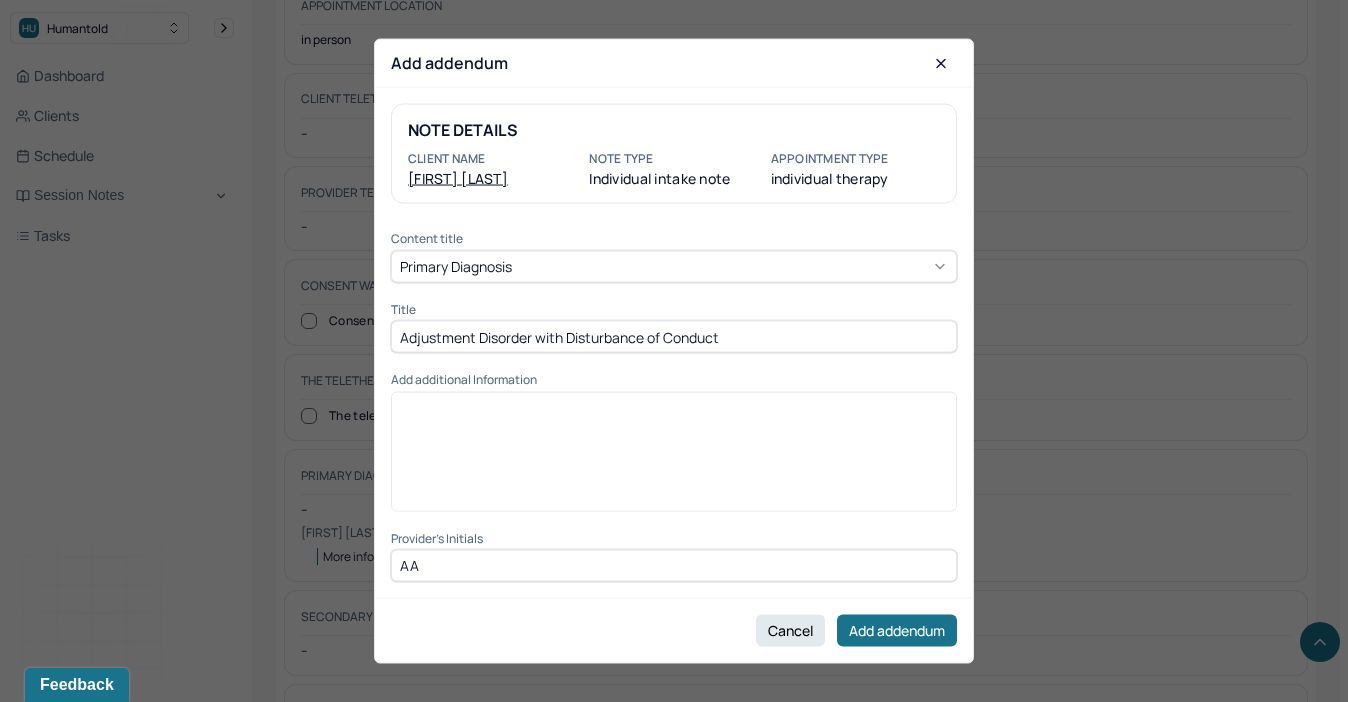 click on "Add additional Information" at bounding box center (674, 380) 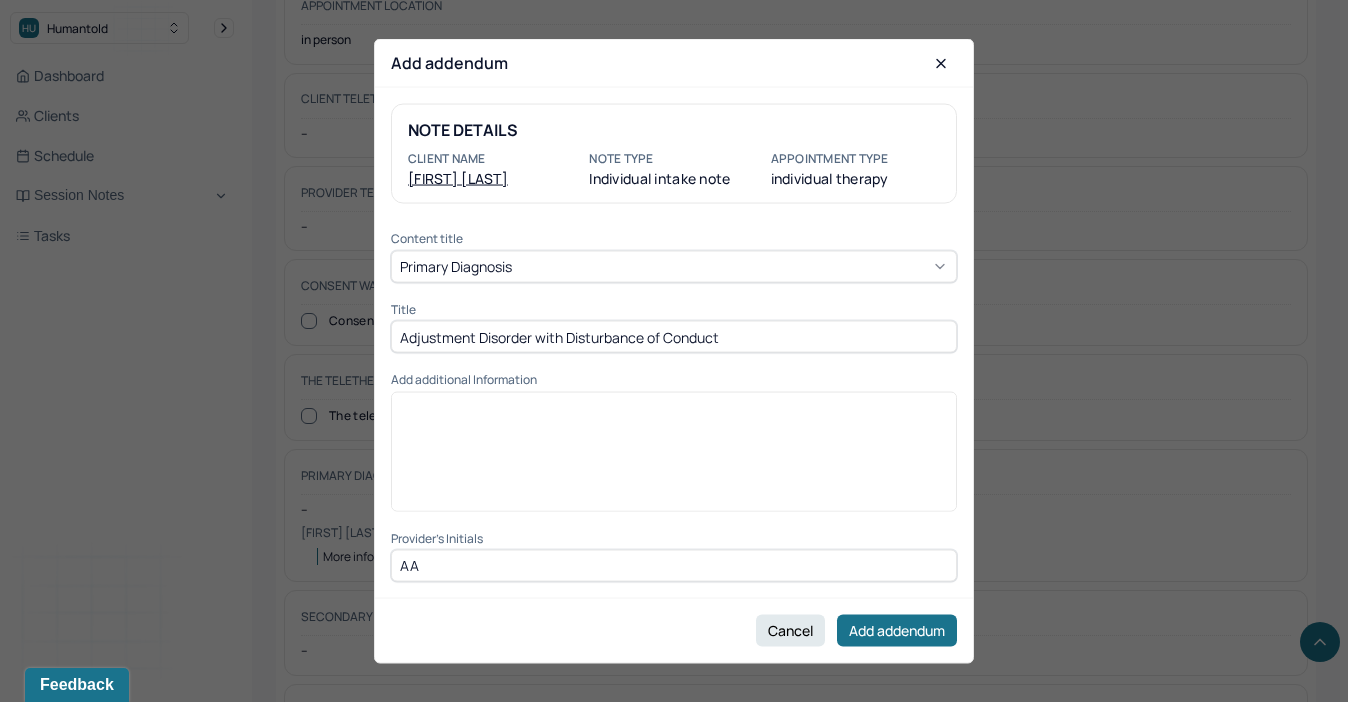 click at bounding box center [674, 458] 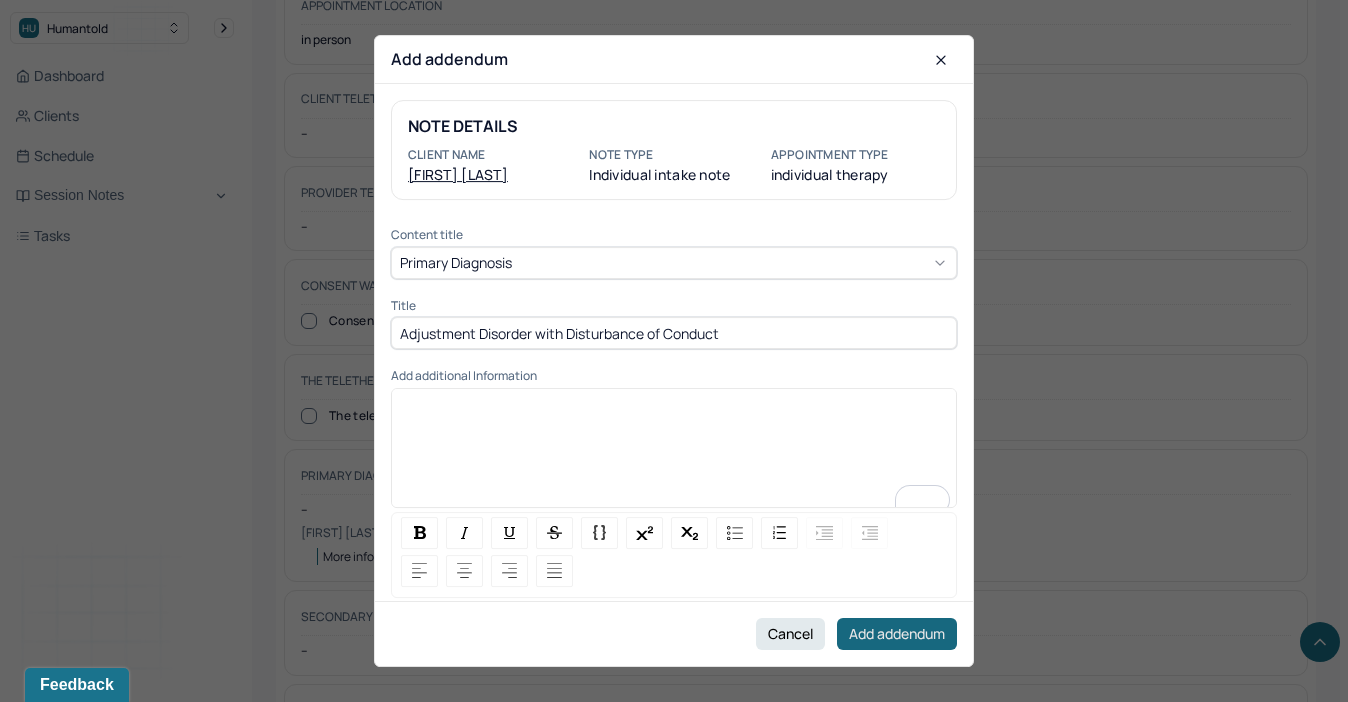 click on "Add addendum" at bounding box center [897, 634] 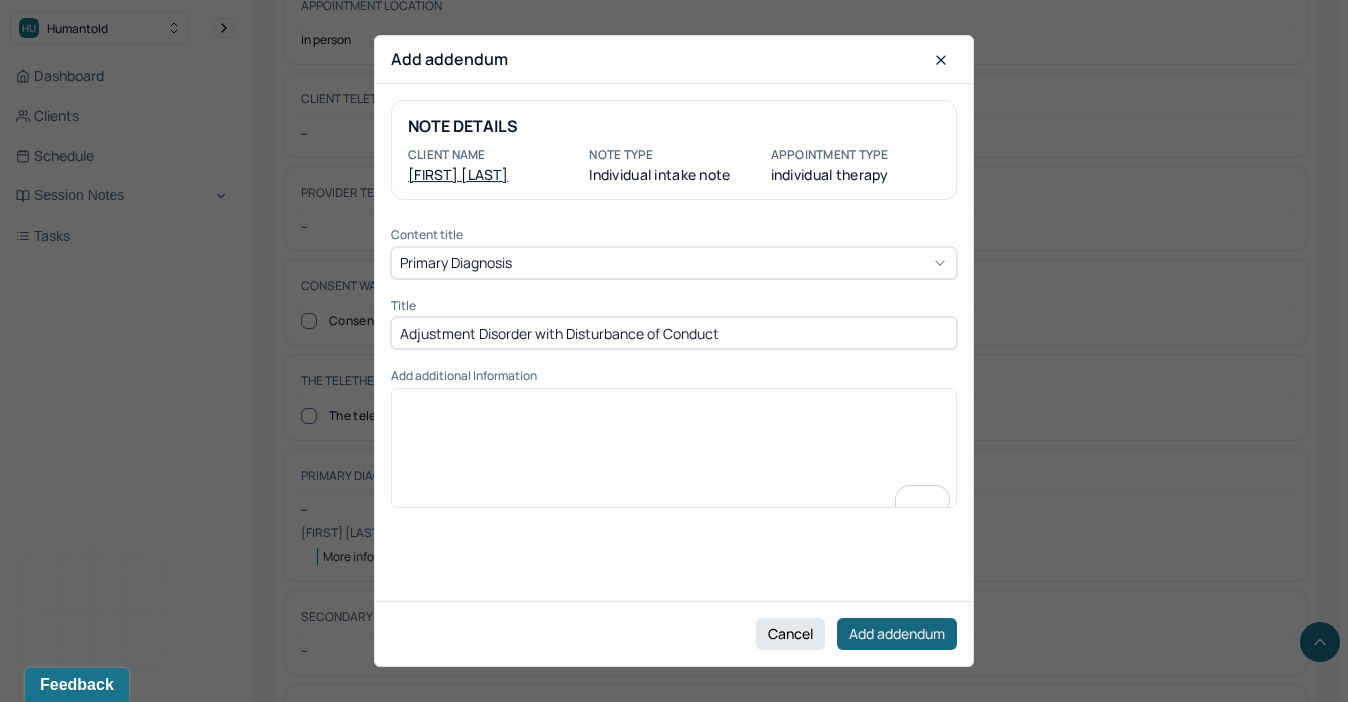 click on "Add addendum" at bounding box center [897, 634] 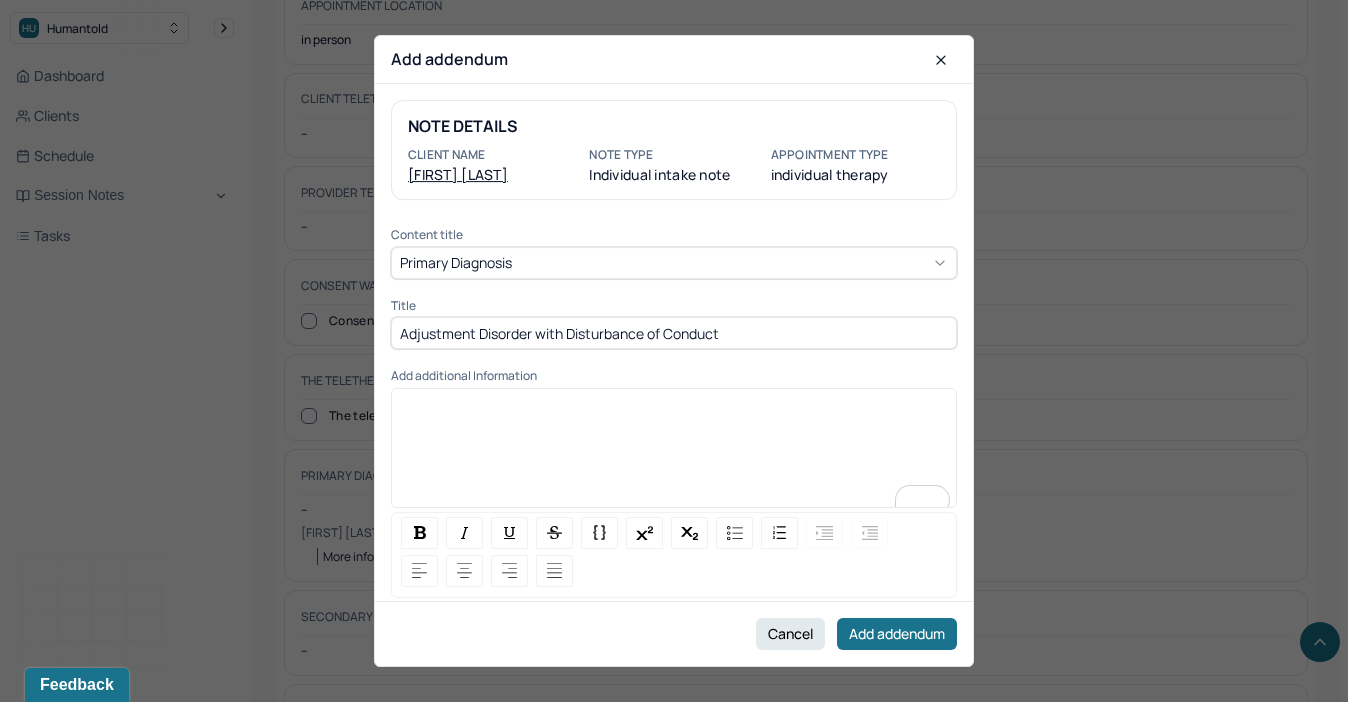 click at bounding box center [674, 455] 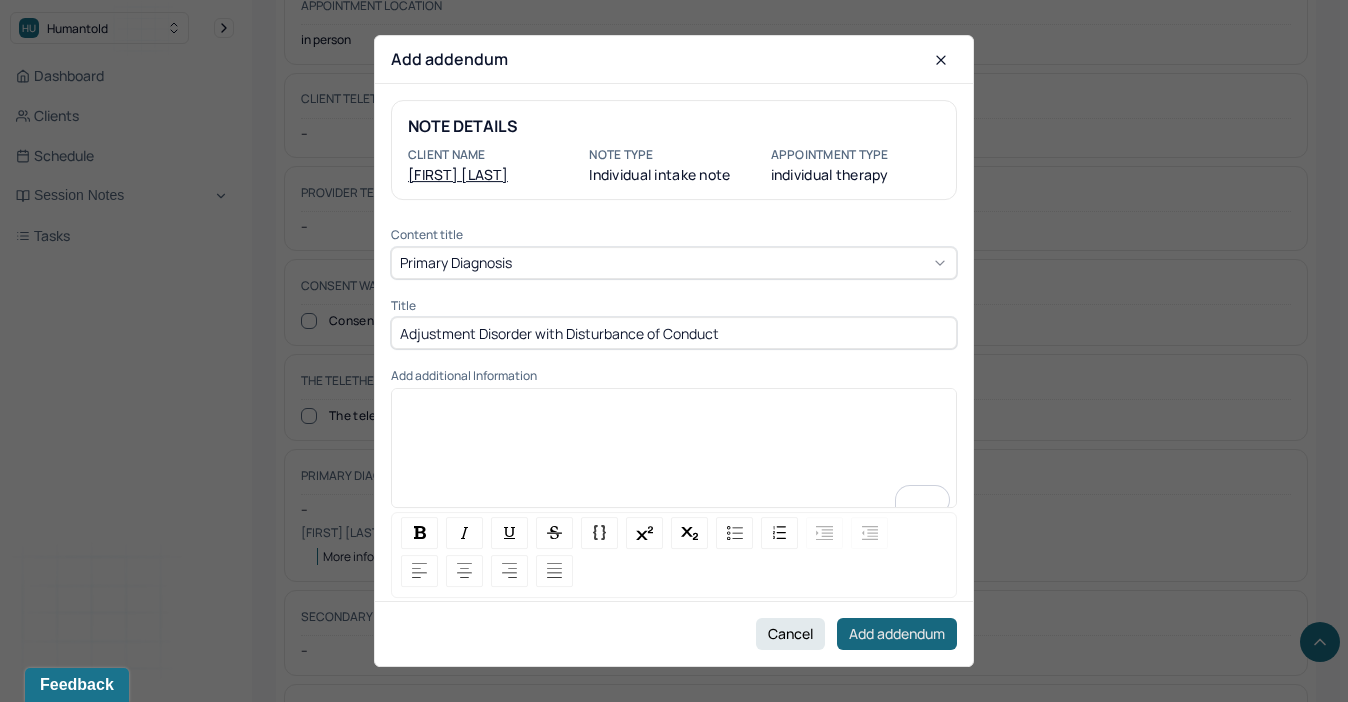 click on "Add addendum" at bounding box center [897, 634] 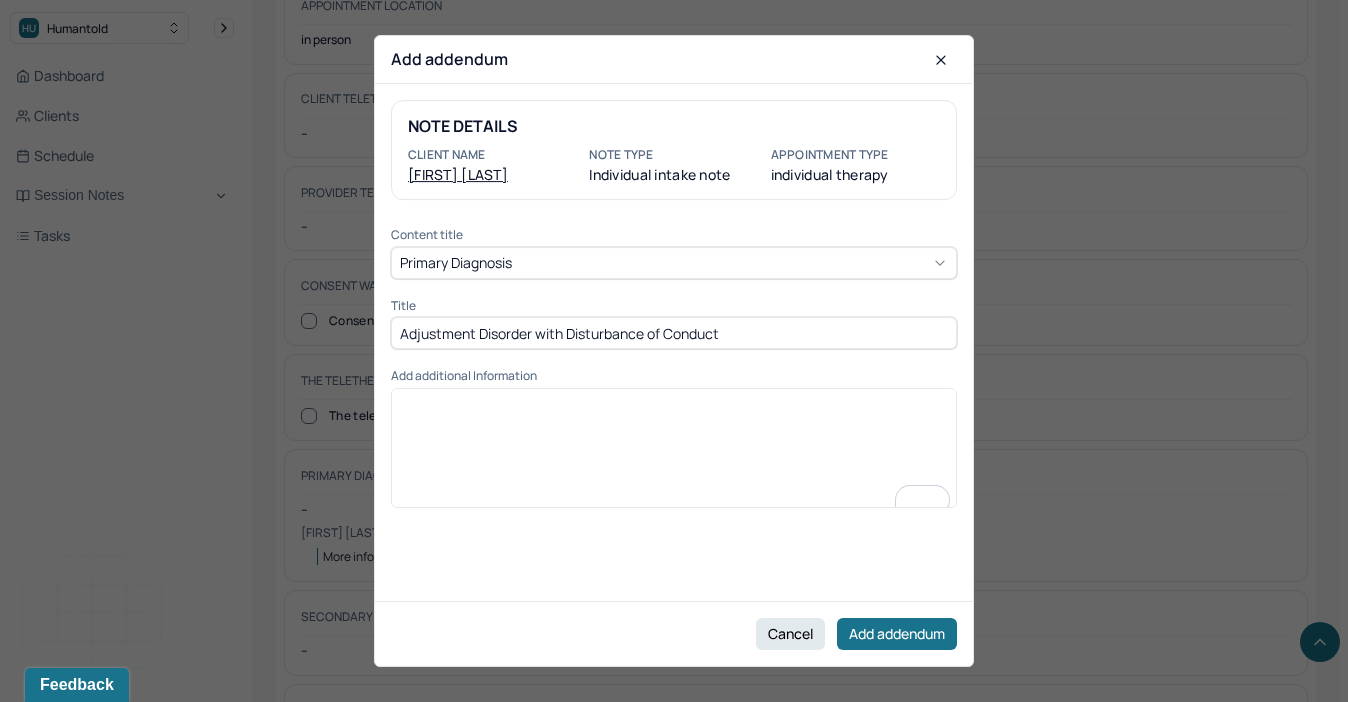 click at bounding box center [674, 455] 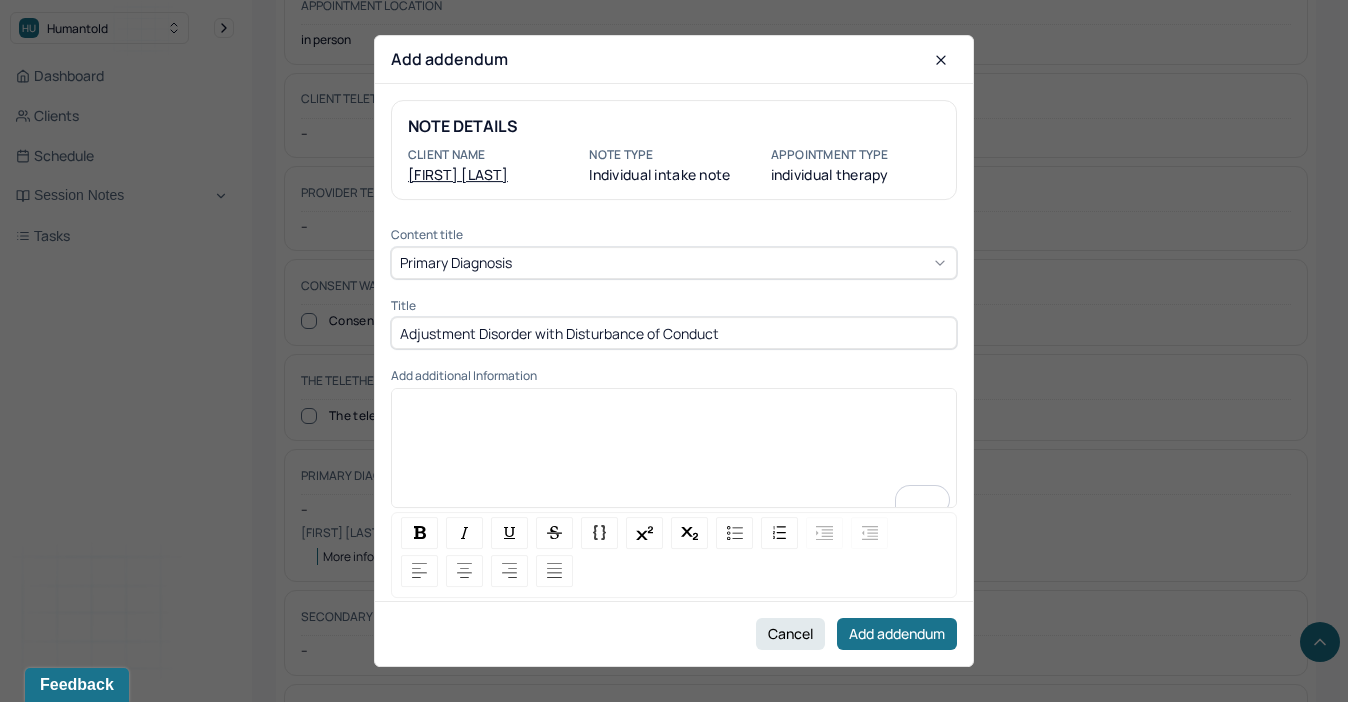 scroll, scrollTop: 14, scrollLeft: 0, axis: vertical 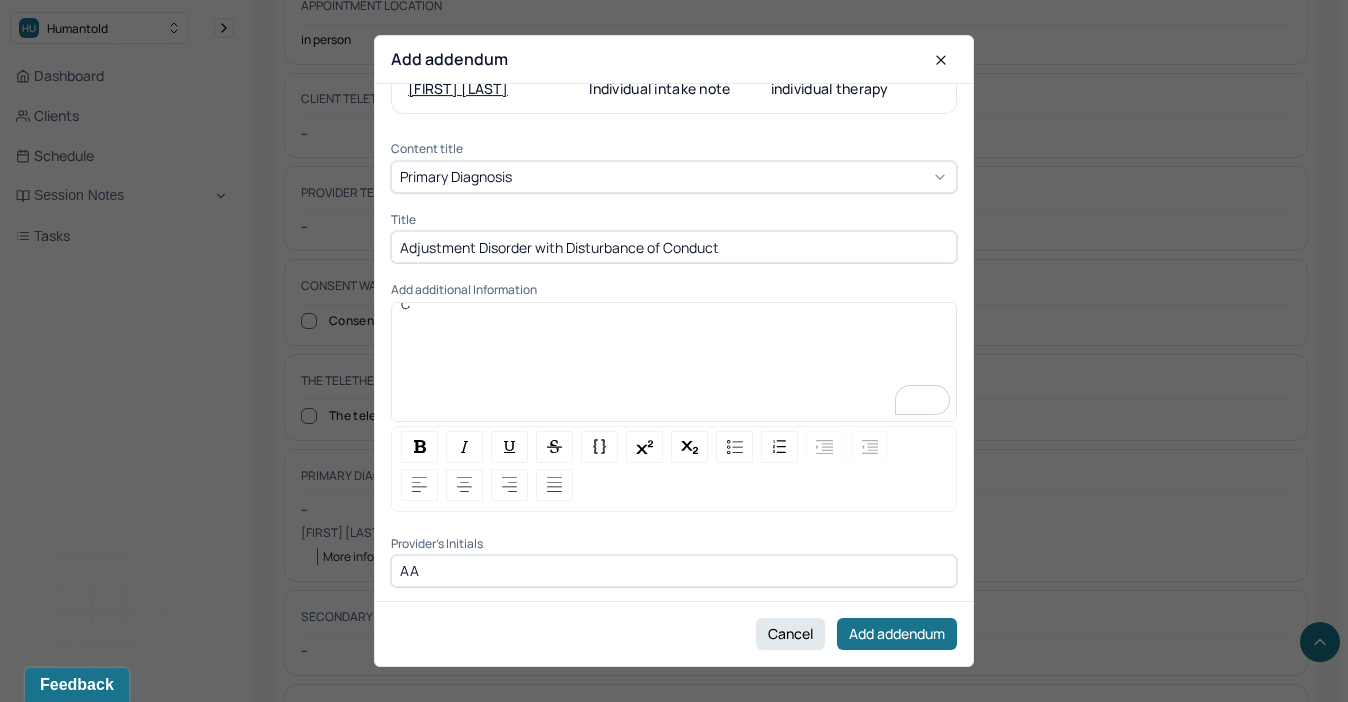 type 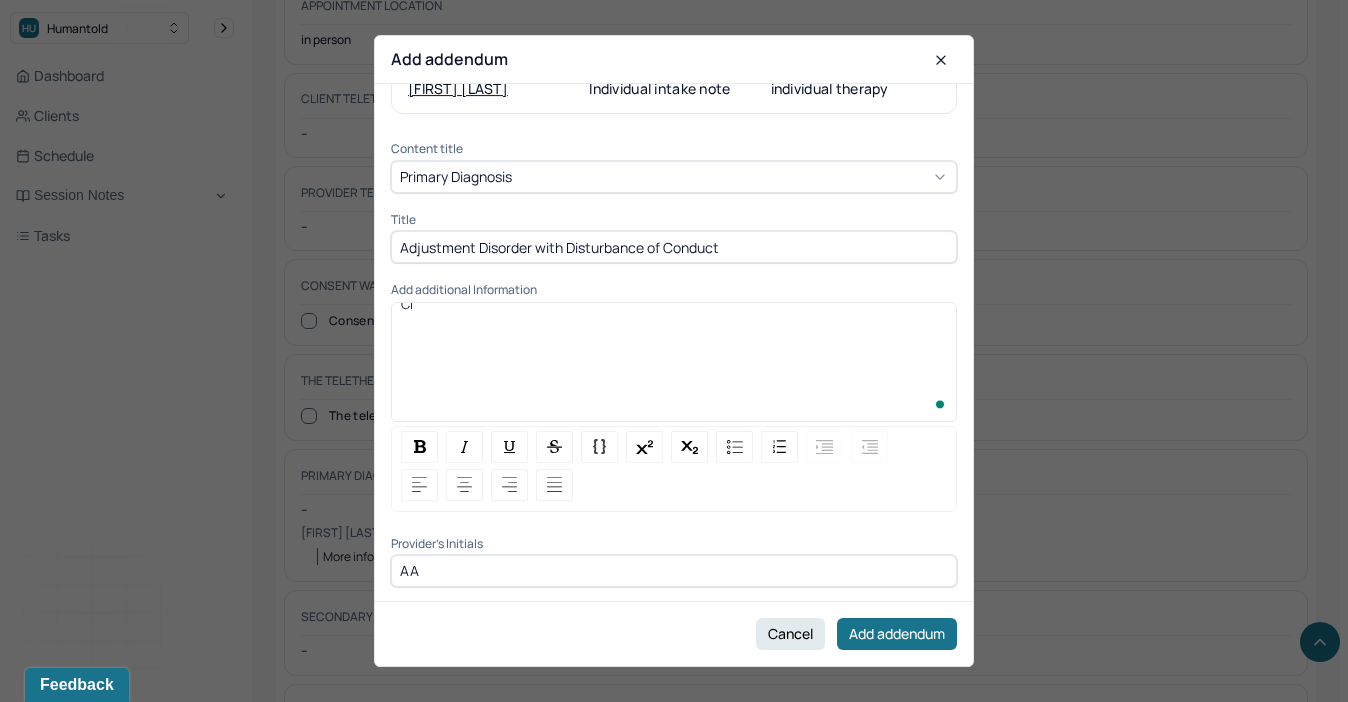 scroll, scrollTop: 6, scrollLeft: 0, axis: vertical 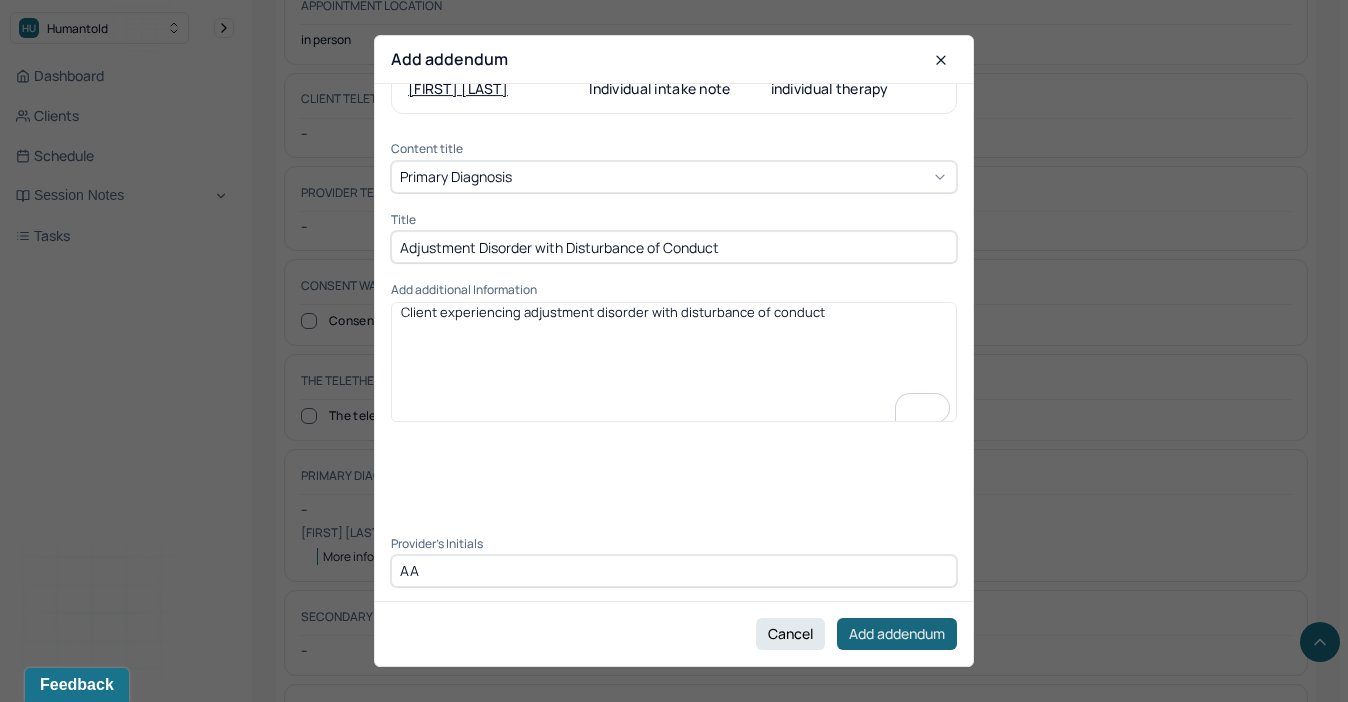 click on "Add addendum" at bounding box center [897, 634] 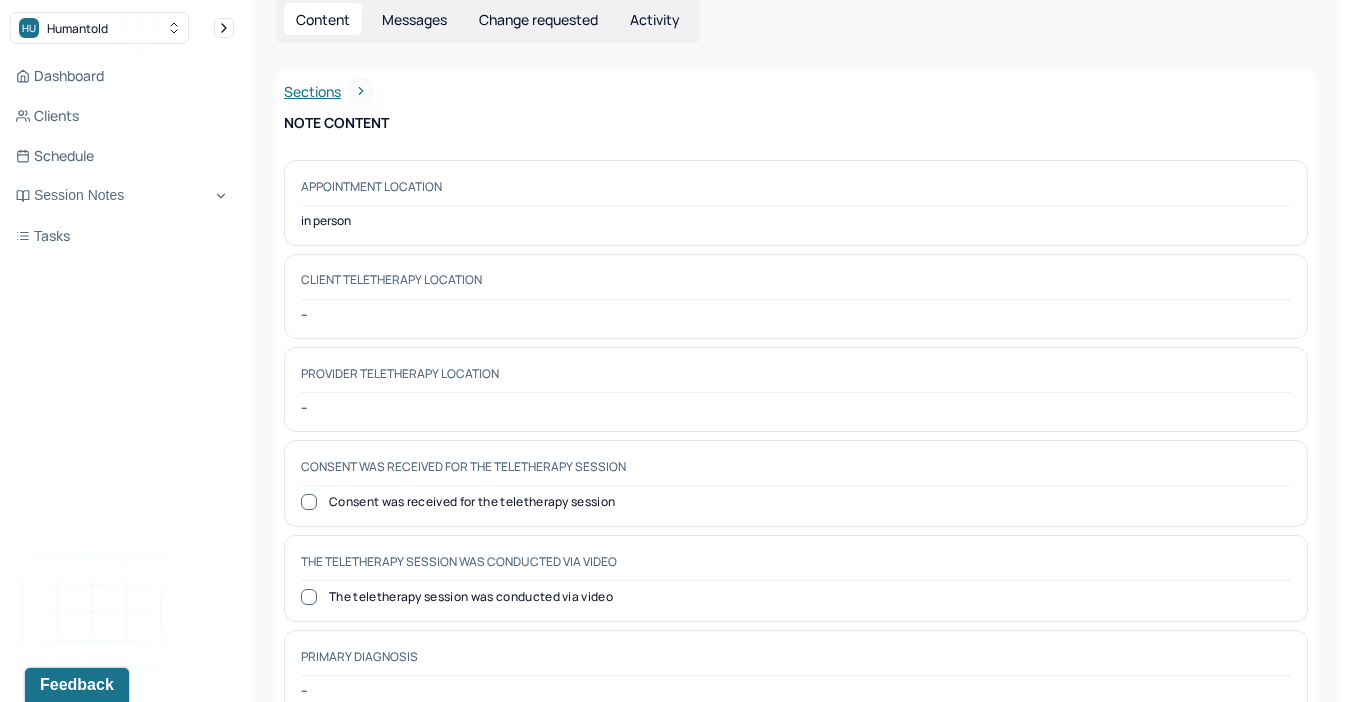 scroll, scrollTop: 0, scrollLeft: 0, axis: both 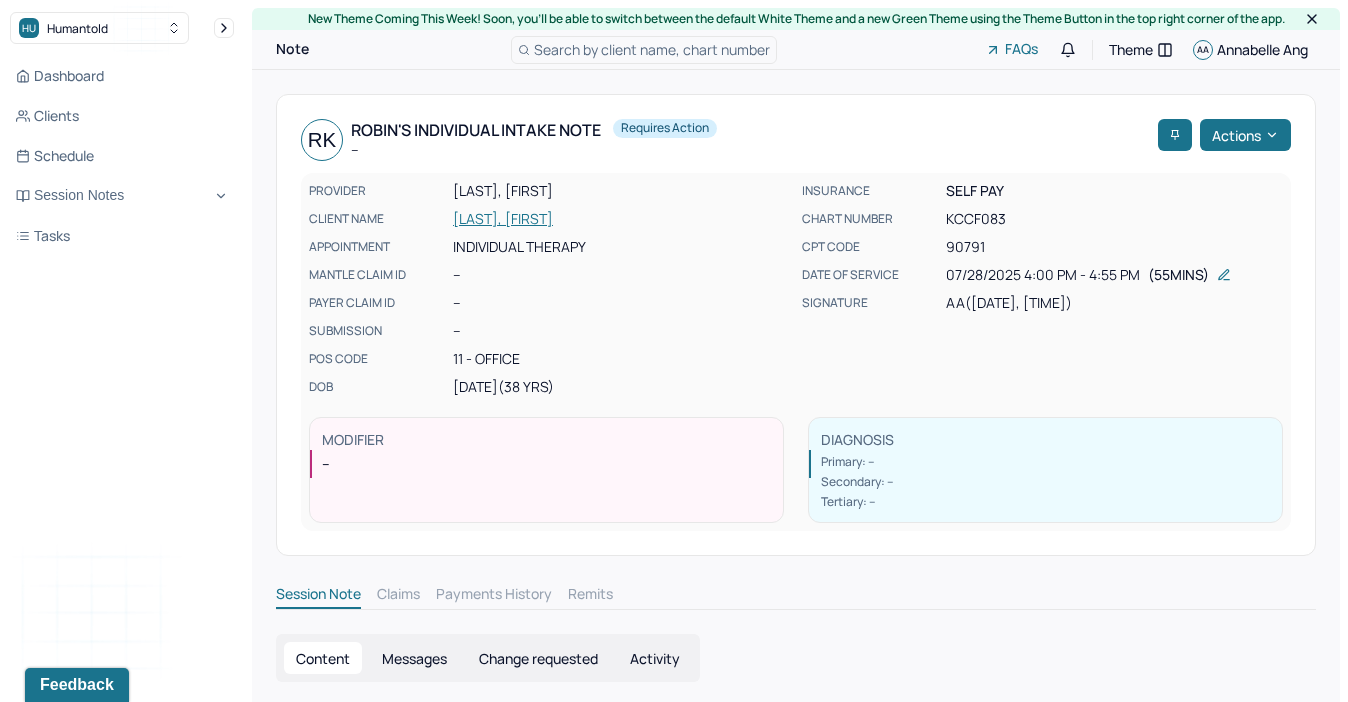 click on "DIAGNOSIS" at bounding box center [857, 440] 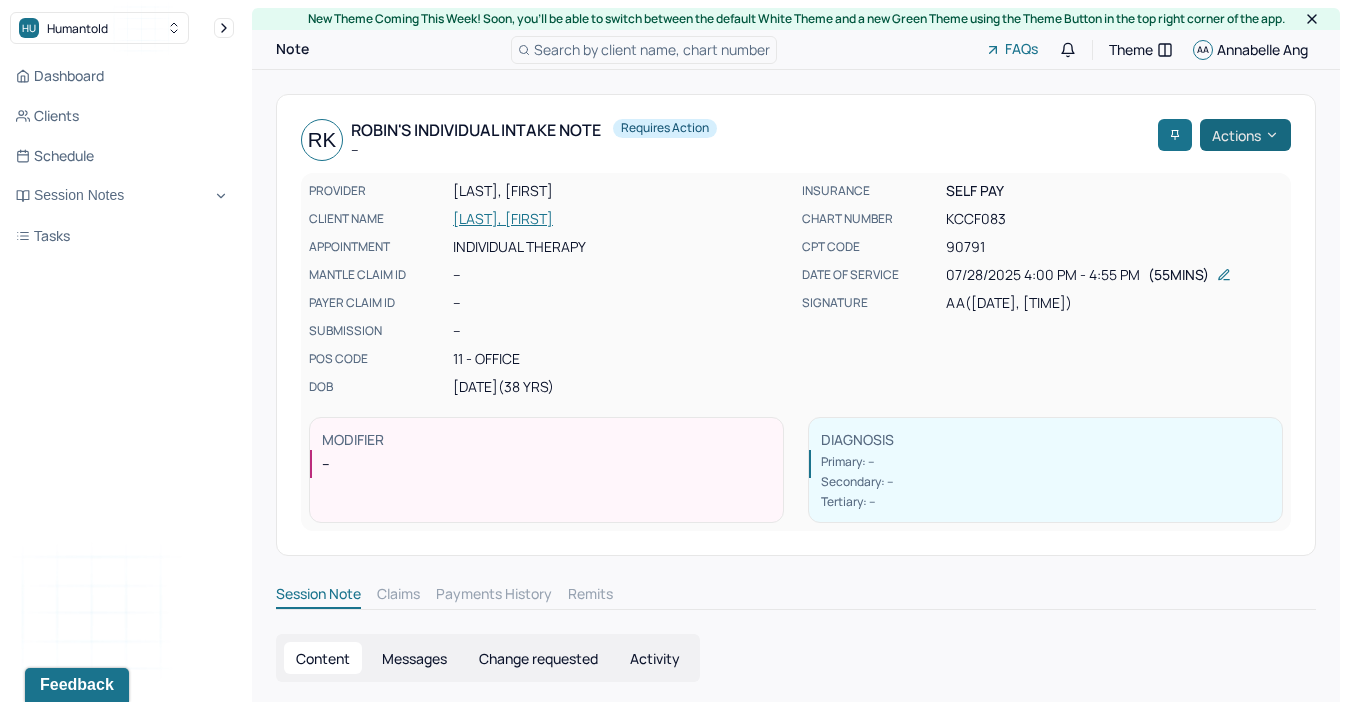 click on "HU Humantold Dashboard Clients Schedule Session Notes Tasks AA [FIRST]   [LAST] provider Logout   New Theme Coming This Week! Soon, you’ll be able to switch between the default White Theme and a new Green Theme using the Theme Button in the top right corner of the app.  Note Search by client name, chart number  FAQs Theme AA [FIRST]   [LAST] [FIRST]'s   Individual intake note -- Requires action Actions PROVIDER [LAST], [FIRST] CLIENT NAME [LAST], [FIRST] APPOINTMENT Individual therapy   MANTLE CLAIM ID -- PAYER CLAIM ID -- SUBMISSION -- POS CODE 11 - Office DOB [DATE]  (38 Yrs) INSURANCE Self pay CHART NUMBER KCCF083 CPT CODE 90791 DATE OF SERVICE [DATE]   [TIME]   -   [TIME] ( 55mins ) SIGNATURE AA  ([DATE], [TIME]) MODIFIER -- DIAGNOSIS Primary:   -- Secondary:   -- Tertiary:   -- Session Note Claims Payments History Remits Content Messages Change requested Activity Sections Identity Presenting concerns Symptoms Family history Family psychiatric history Summary" at bounding box center (674, 5978) 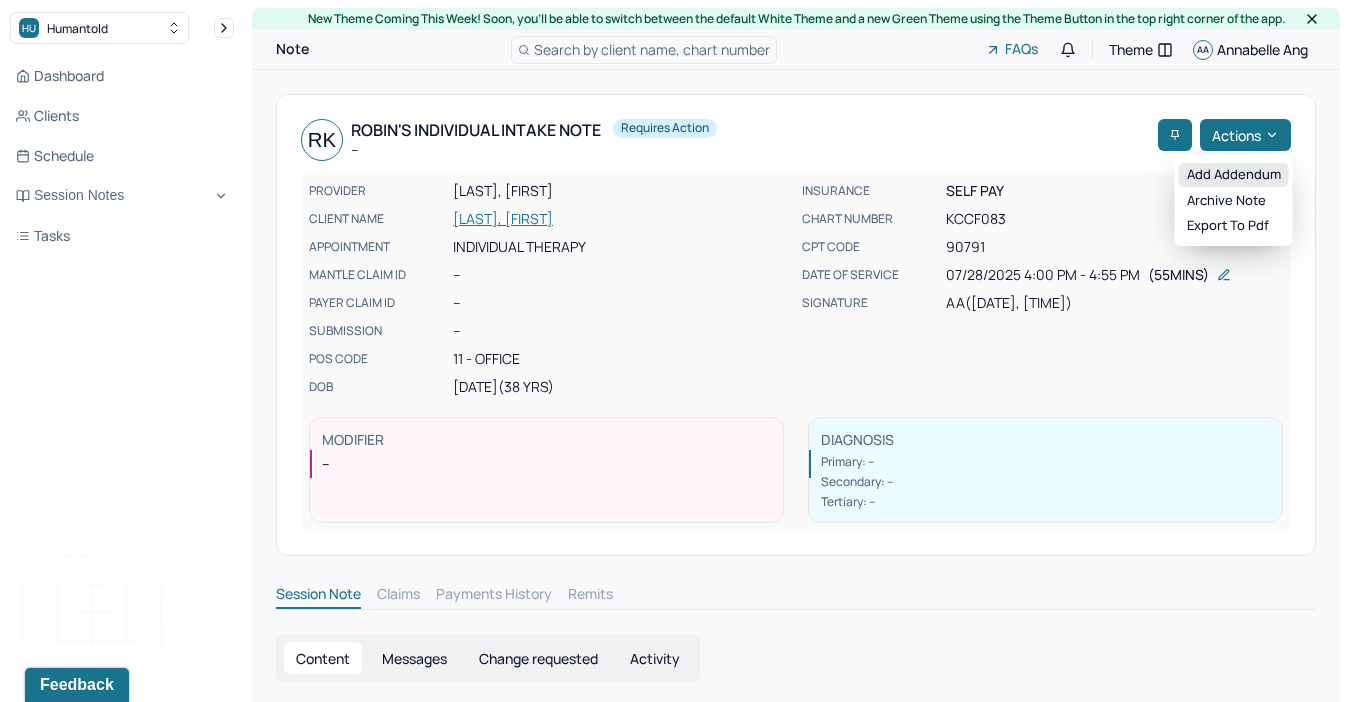 click on "Add addendum" at bounding box center (1234, 175) 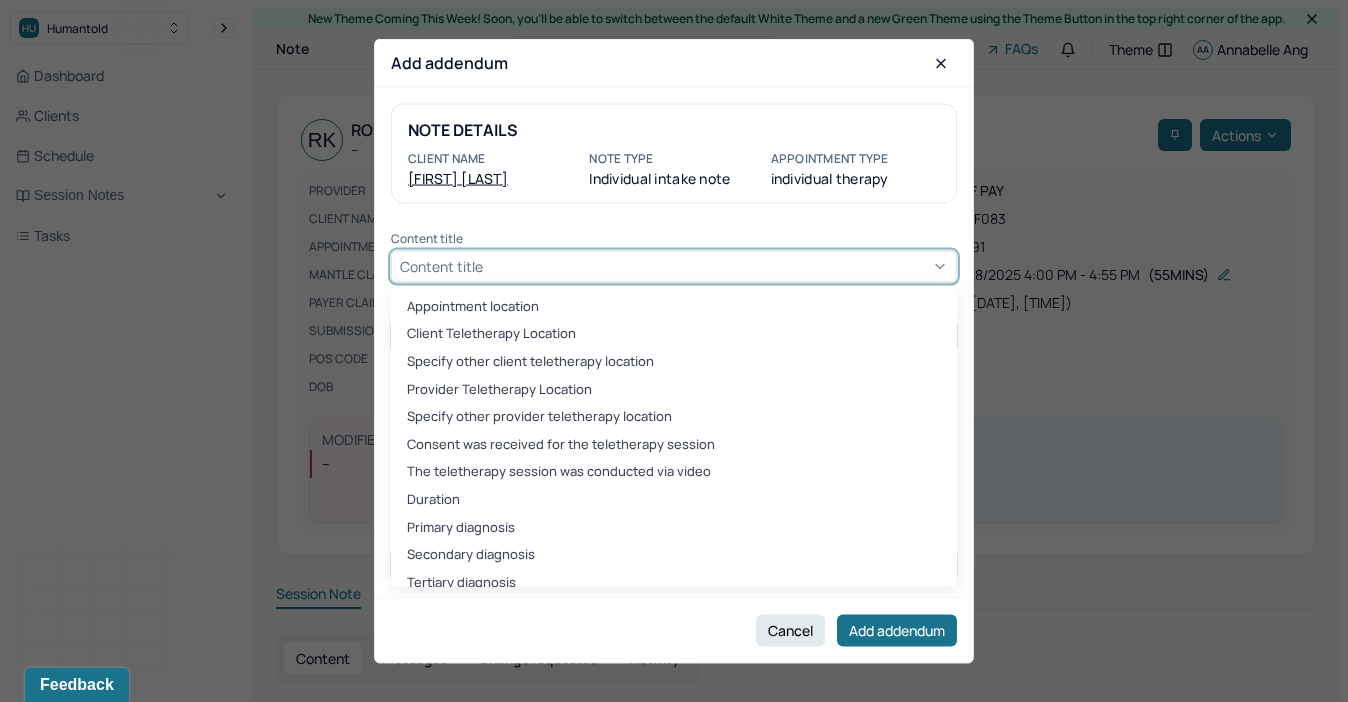 click on "Content title" at bounding box center (674, 266) 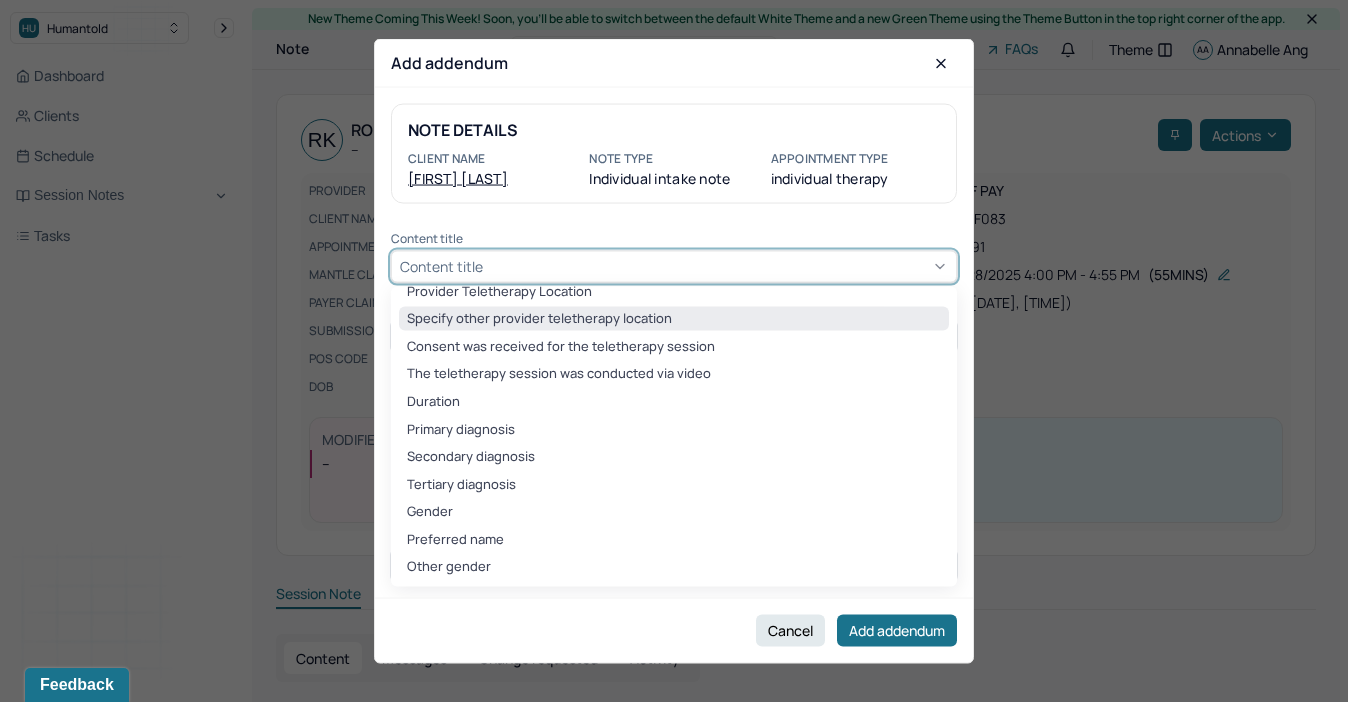 scroll, scrollTop: 101, scrollLeft: 0, axis: vertical 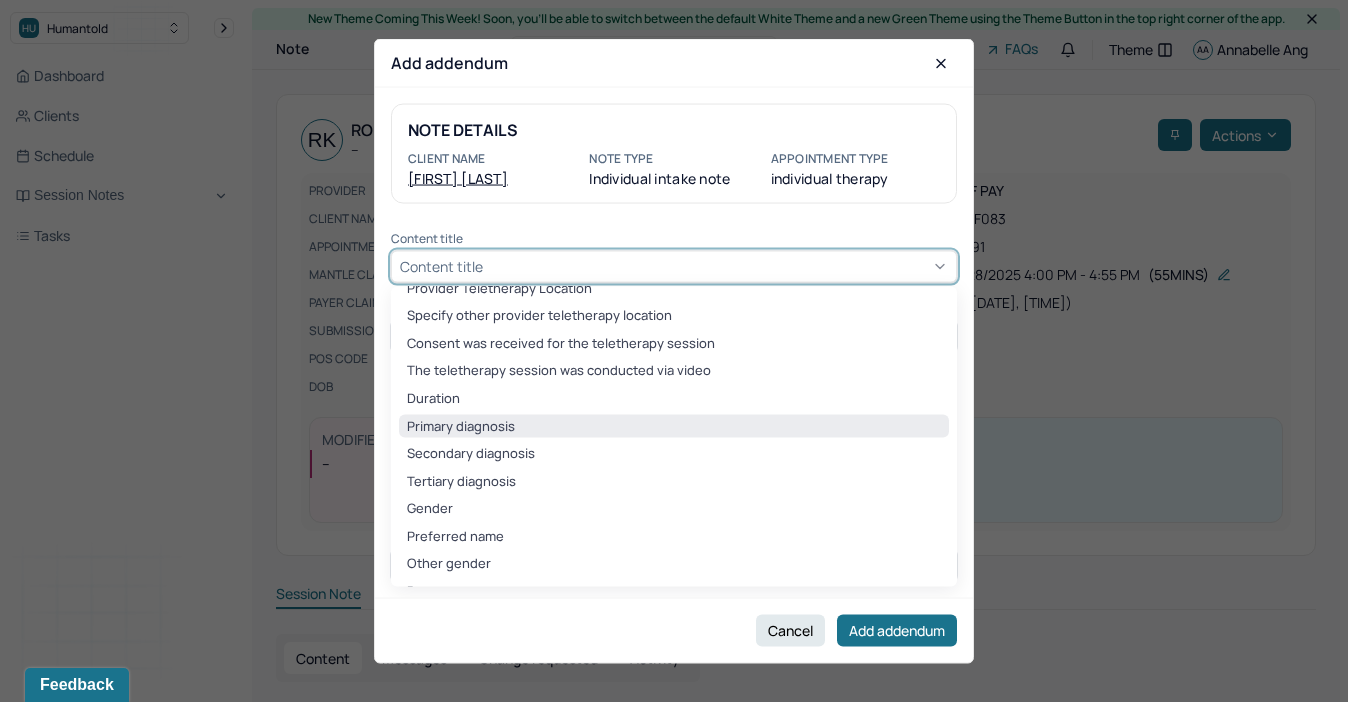 click on "Primary diagnosis" at bounding box center (674, 426) 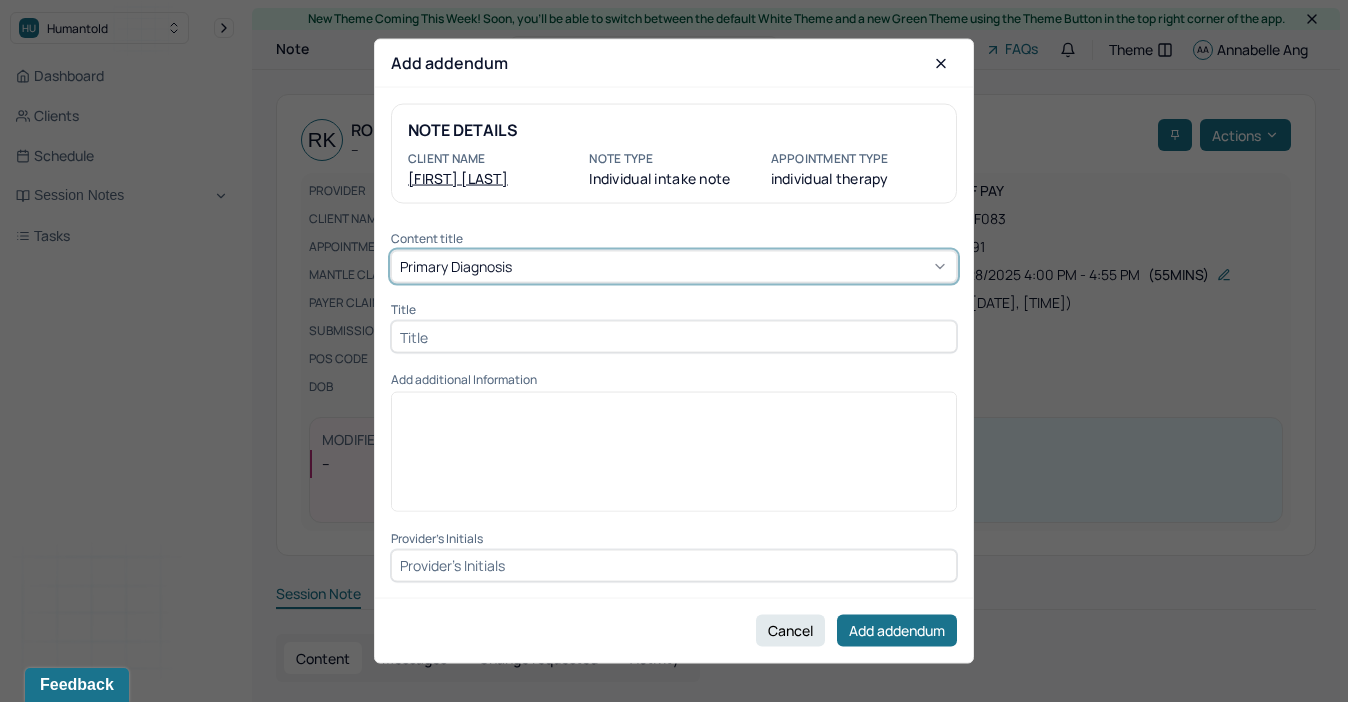 click on "Cancel" at bounding box center [790, 630] 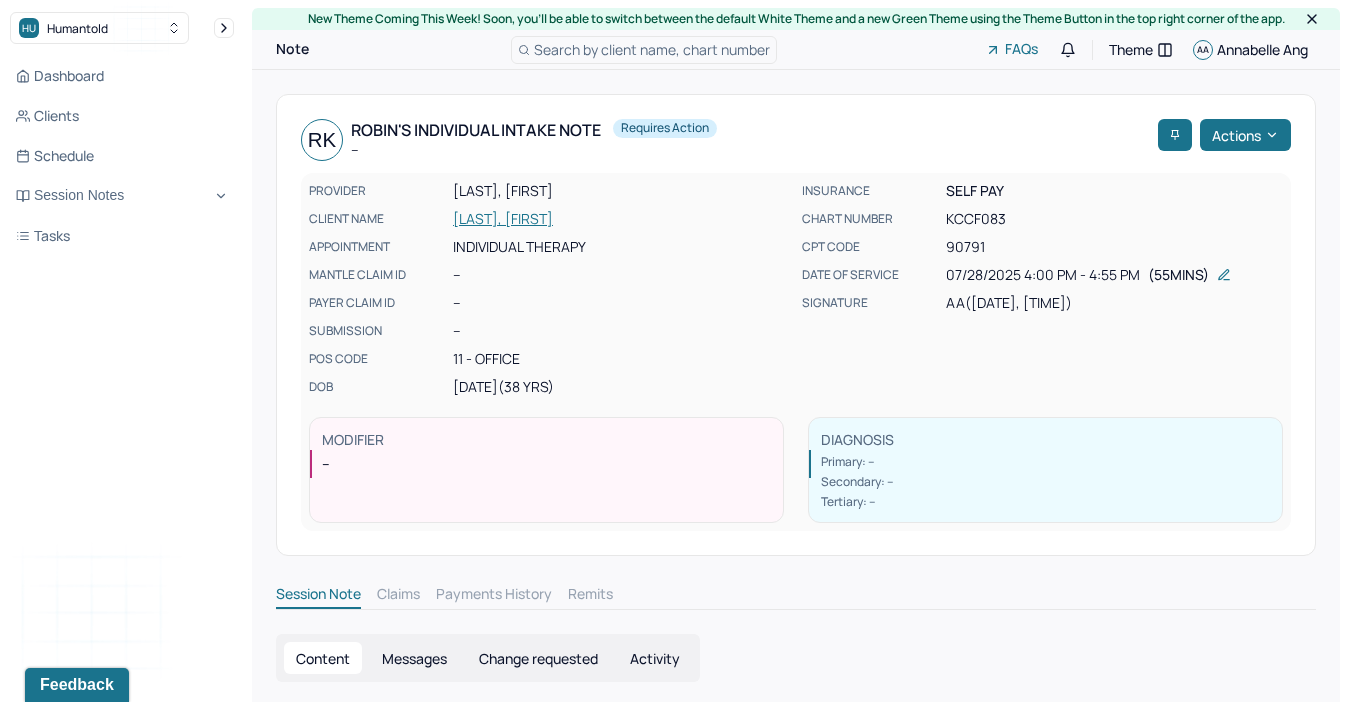 drag, startPoint x: 869, startPoint y: 469, endPoint x: 921, endPoint y: 469, distance: 52 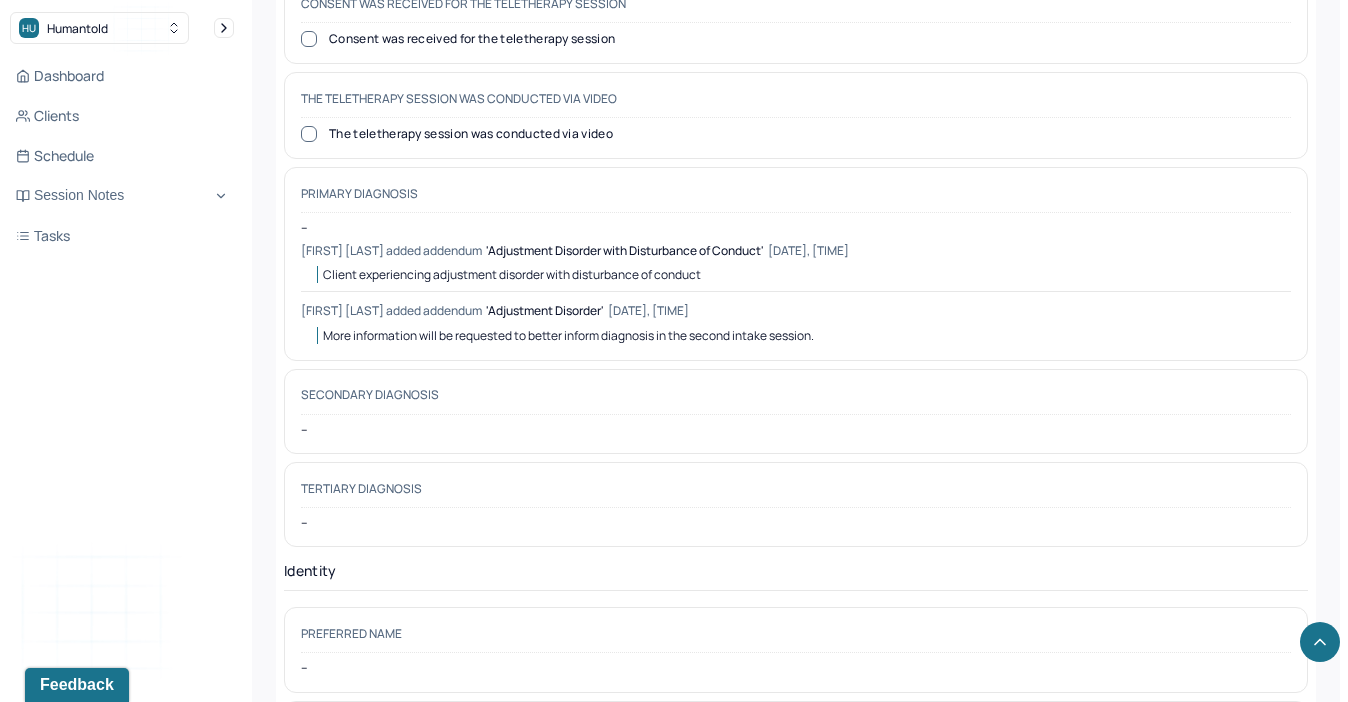 scroll, scrollTop: 1101, scrollLeft: 0, axis: vertical 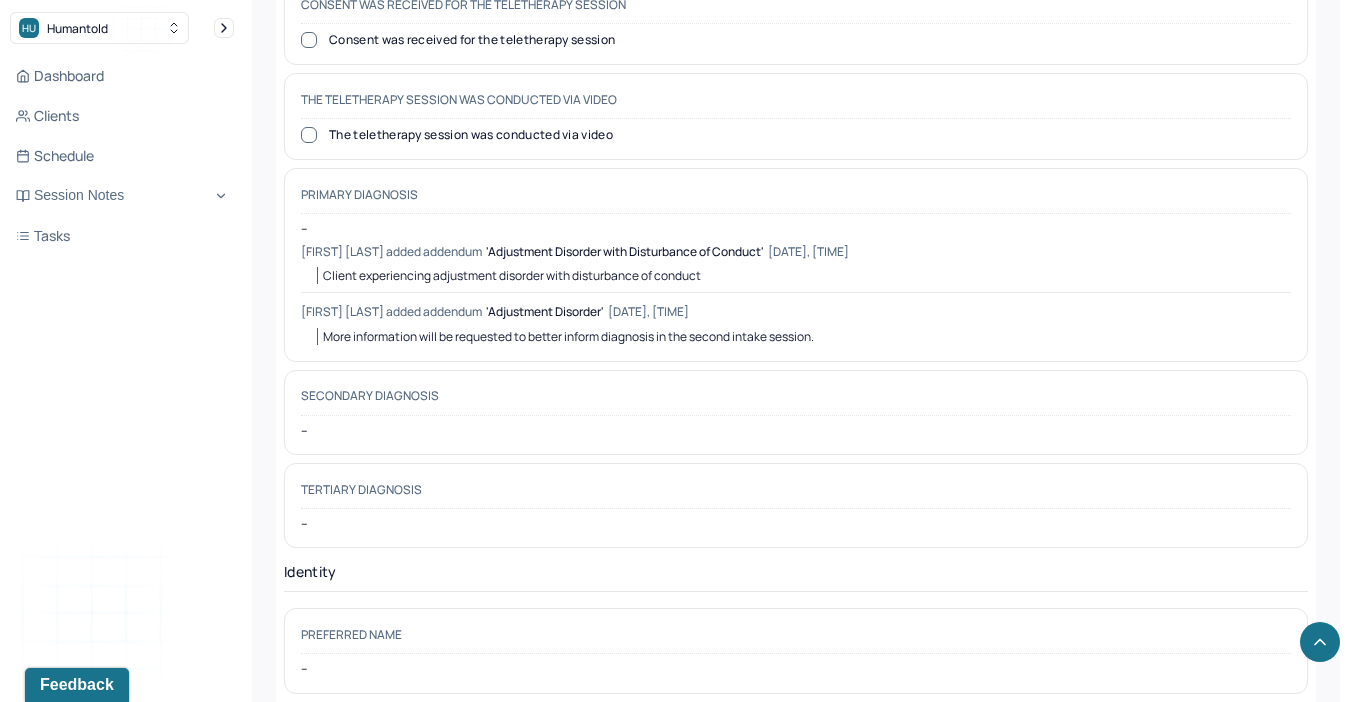 click on "Primary diagnosis -- [FIRST] [LAST] added addendum '[DIAGNOSIS]' - [DATE], [TIME] Client experiencing adjustment disorder with disturbance of conduct [FIRST] [LAST] added addendum '[DIAGNOSIS]' - [DATE], [TIME] More information will be requested to better inform diagnosis in the second intake session." at bounding box center (796, 264) 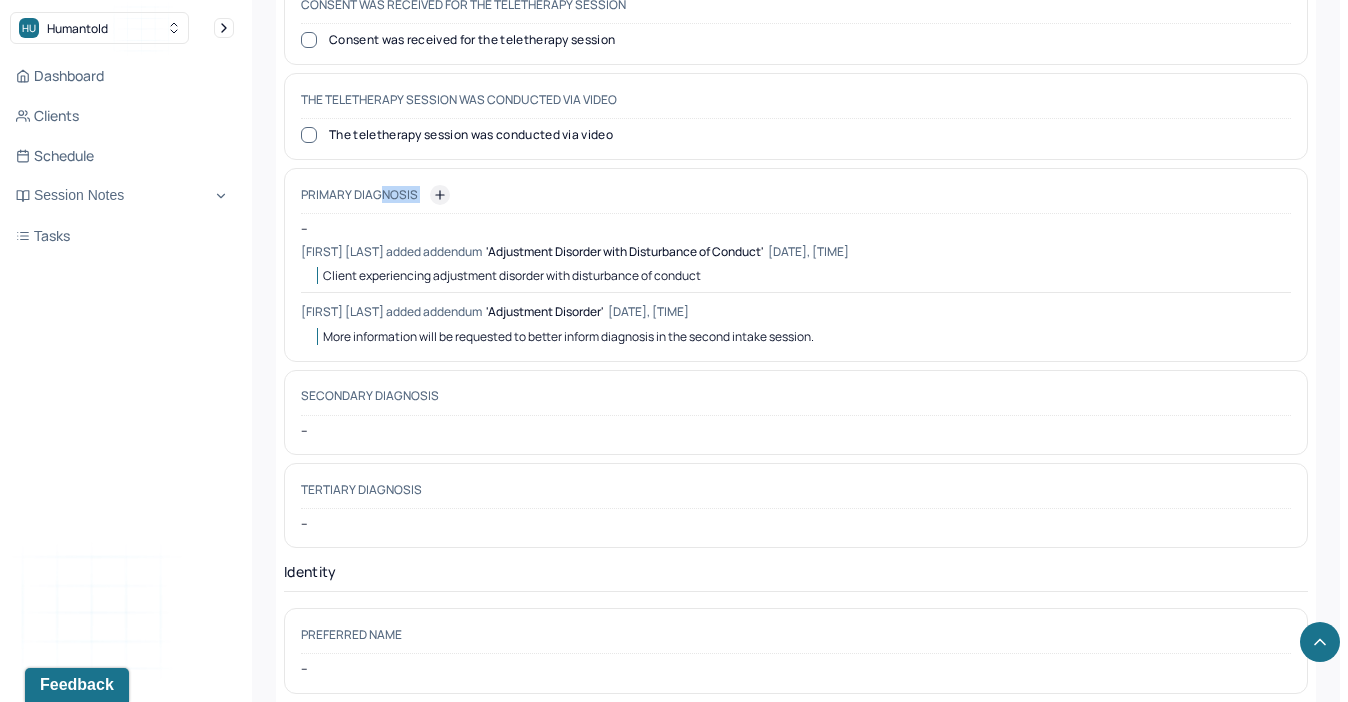drag, startPoint x: 382, startPoint y: 191, endPoint x: 424, endPoint y: 191, distance: 42 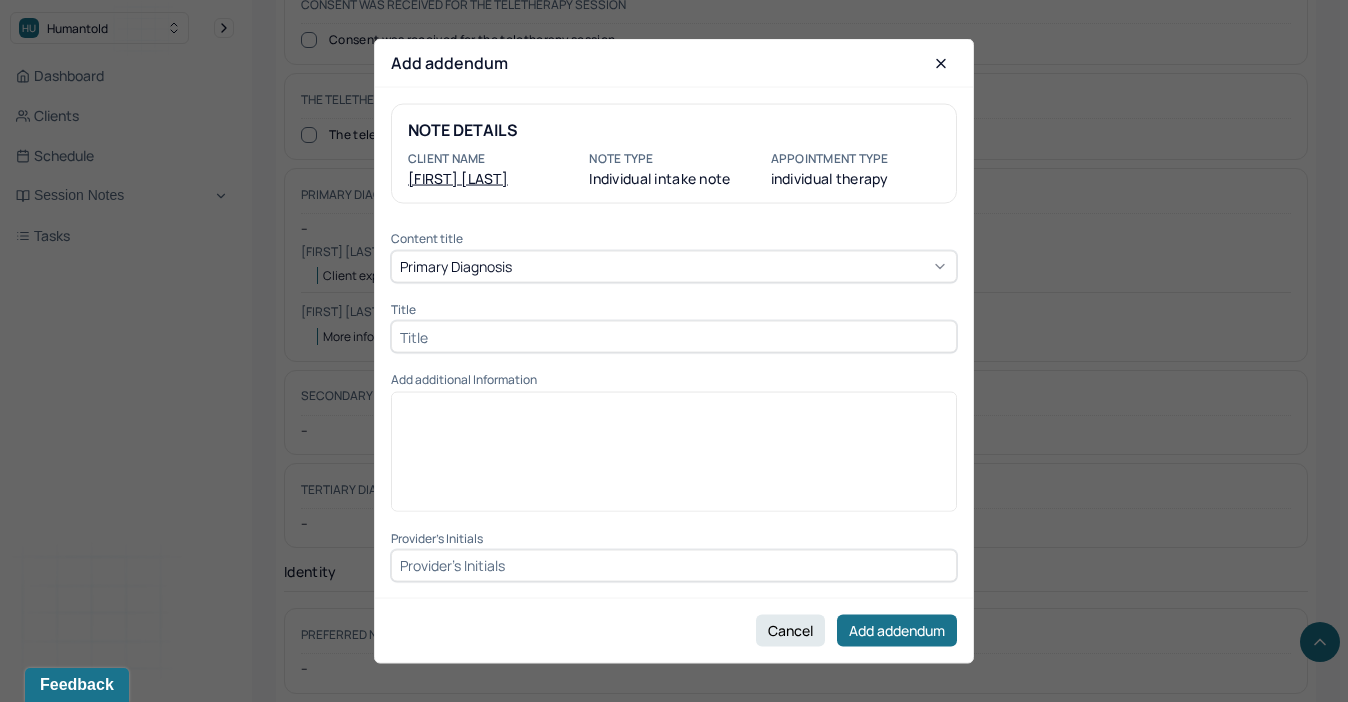 click on "Primary diagnosis" at bounding box center [674, 266] 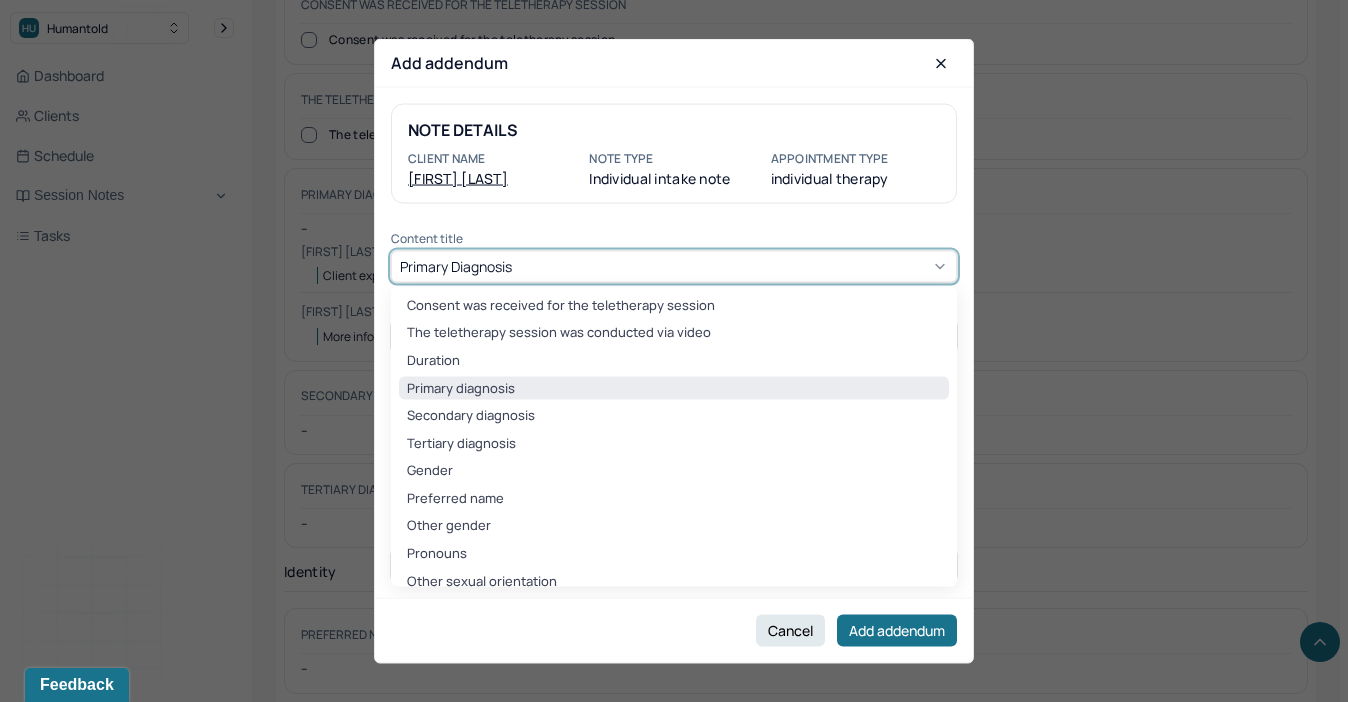 scroll, scrollTop: 140, scrollLeft: 0, axis: vertical 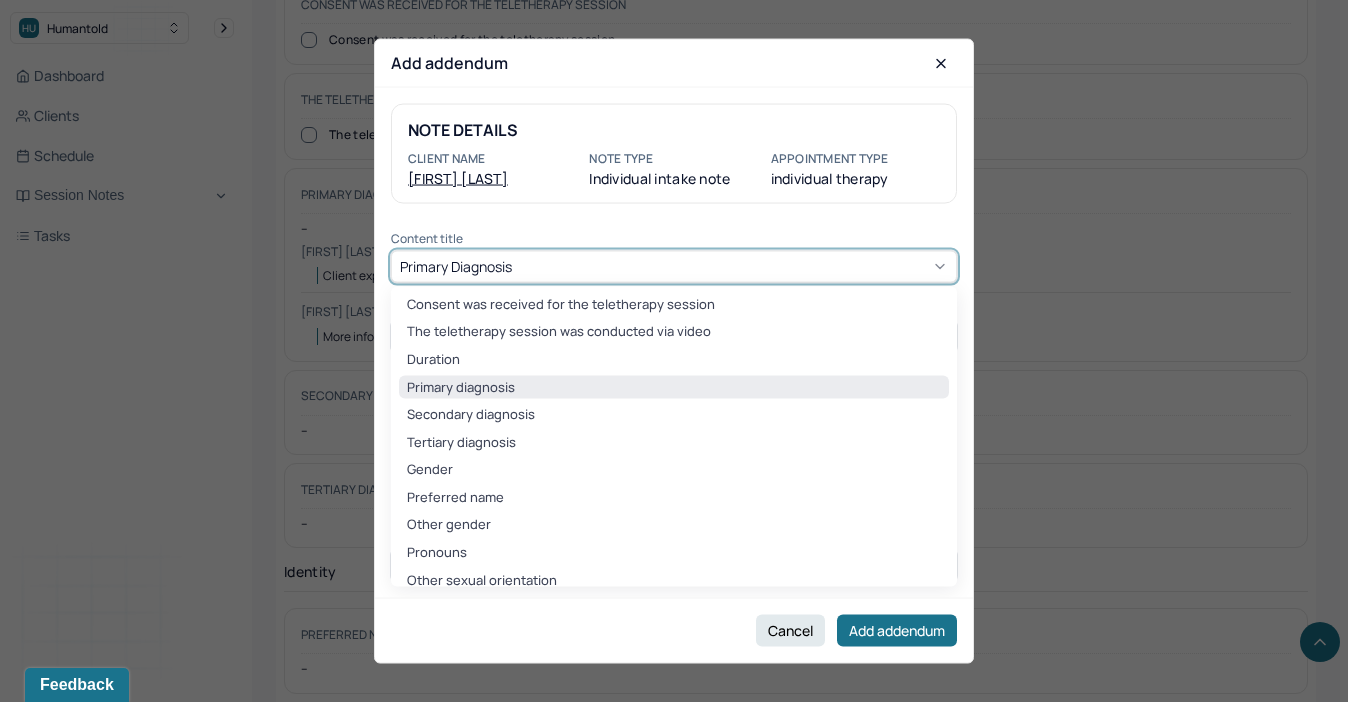 click on "Cancel" at bounding box center (790, 630) 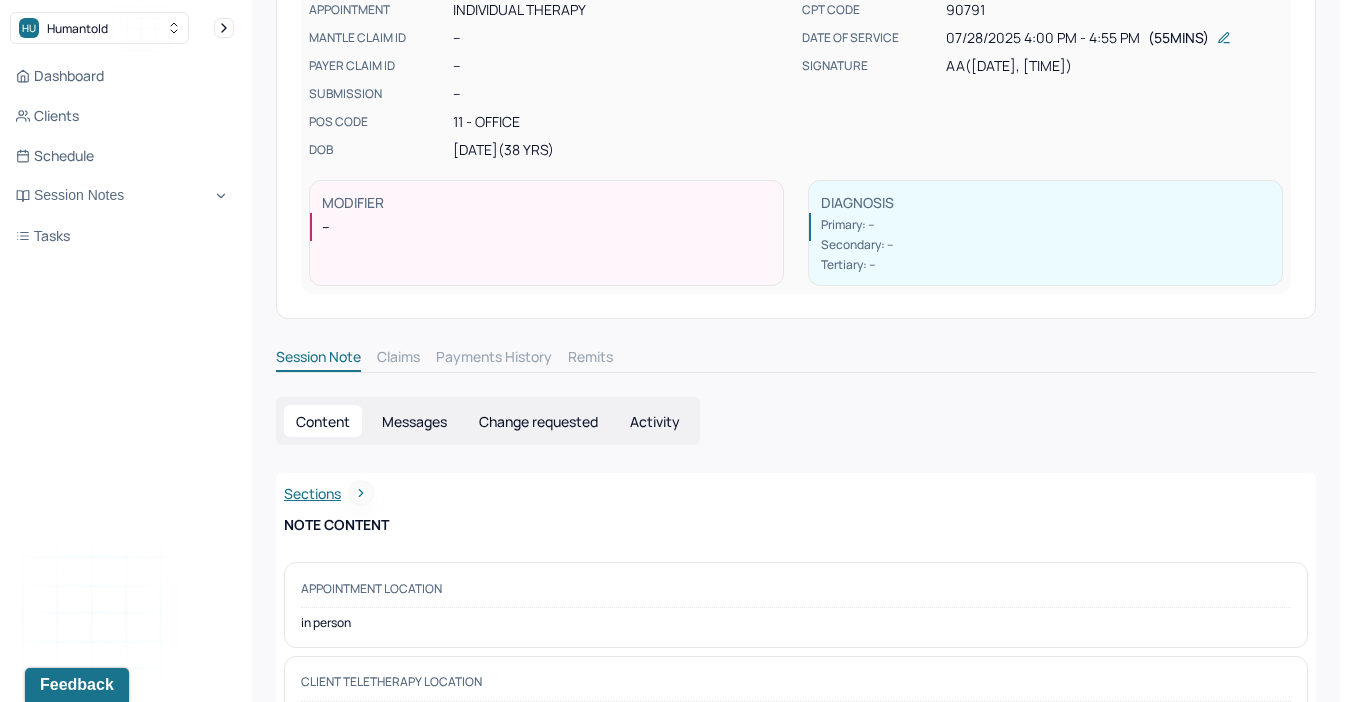 scroll, scrollTop: 238, scrollLeft: 0, axis: vertical 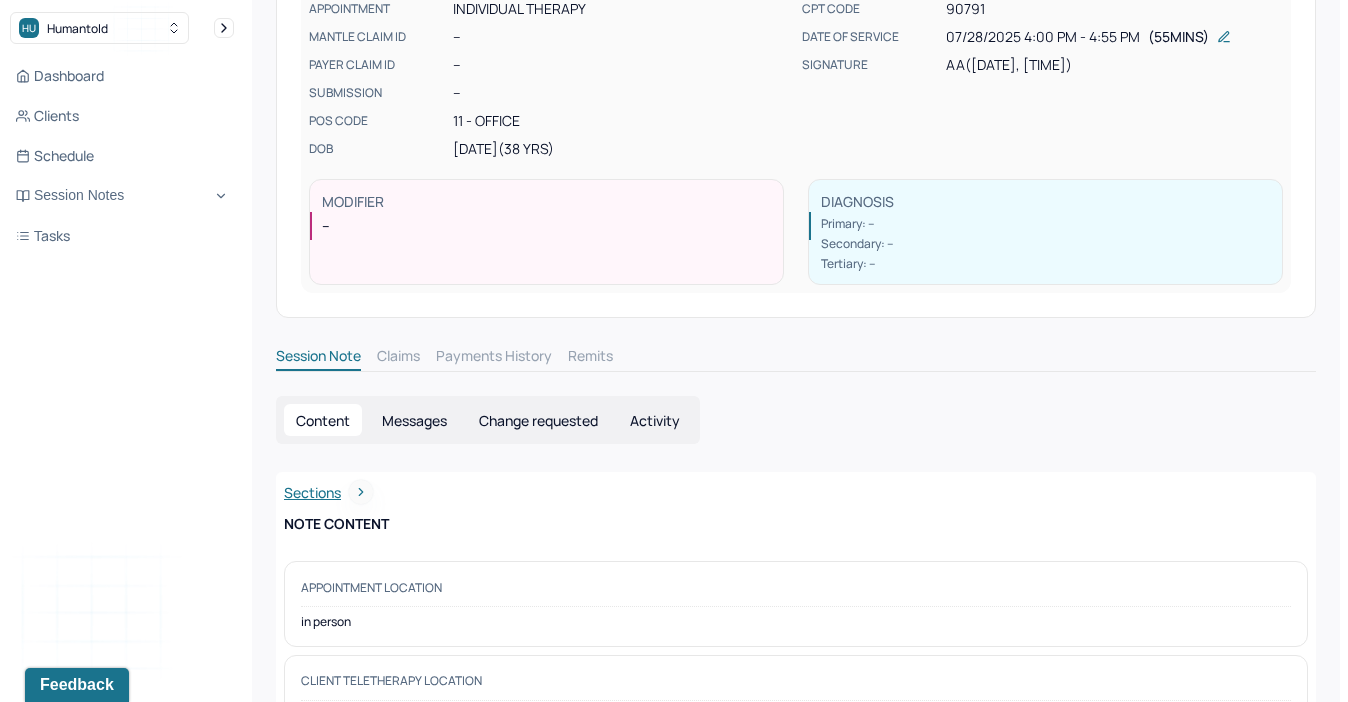 click on "Content Messages Change requested Activity" at bounding box center (488, 420) 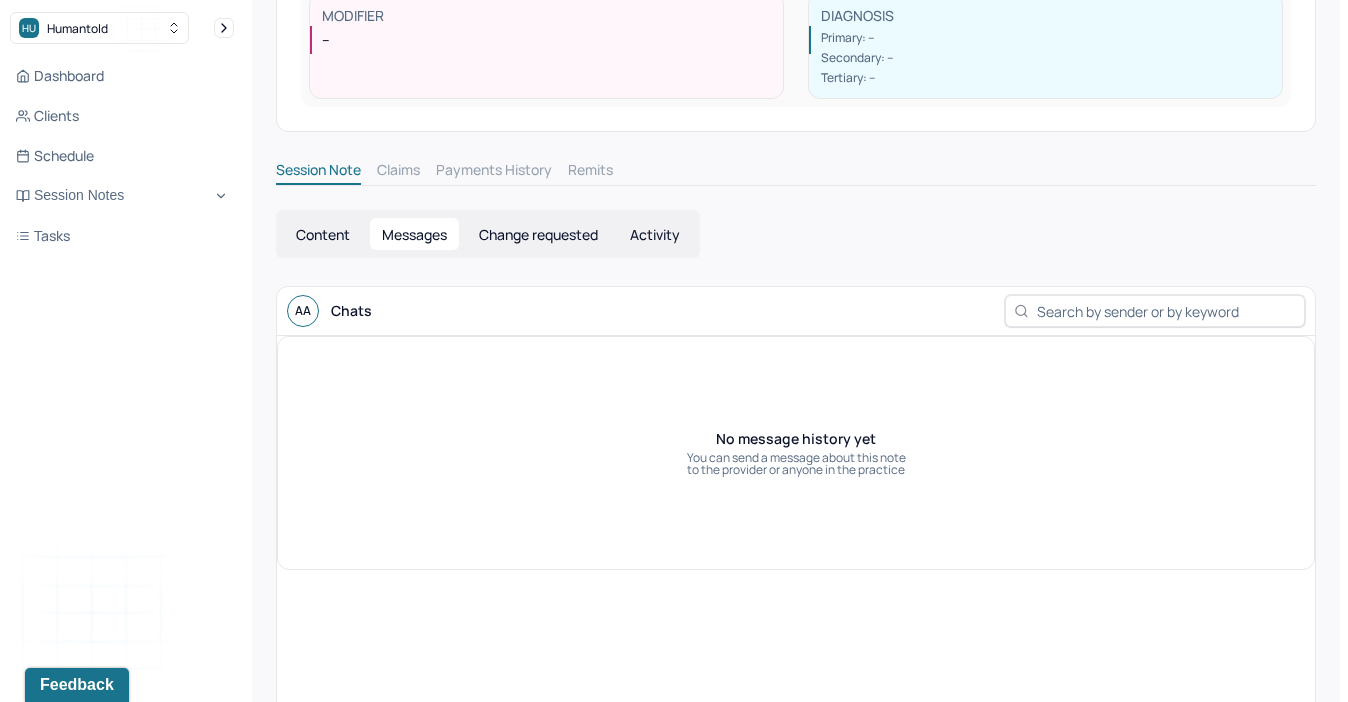 scroll, scrollTop: 425, scrollLeft: 0, axis: vertical 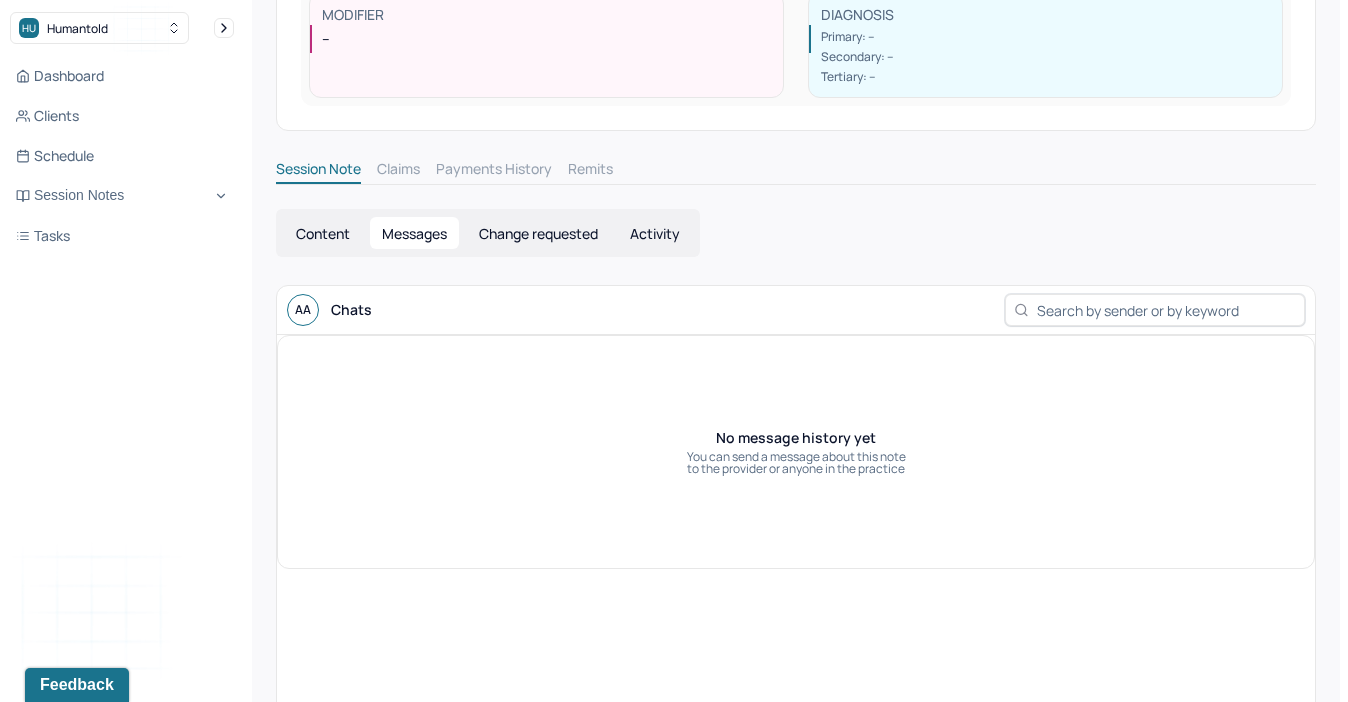 click on "Change requested" at bounding box center [538, 233] 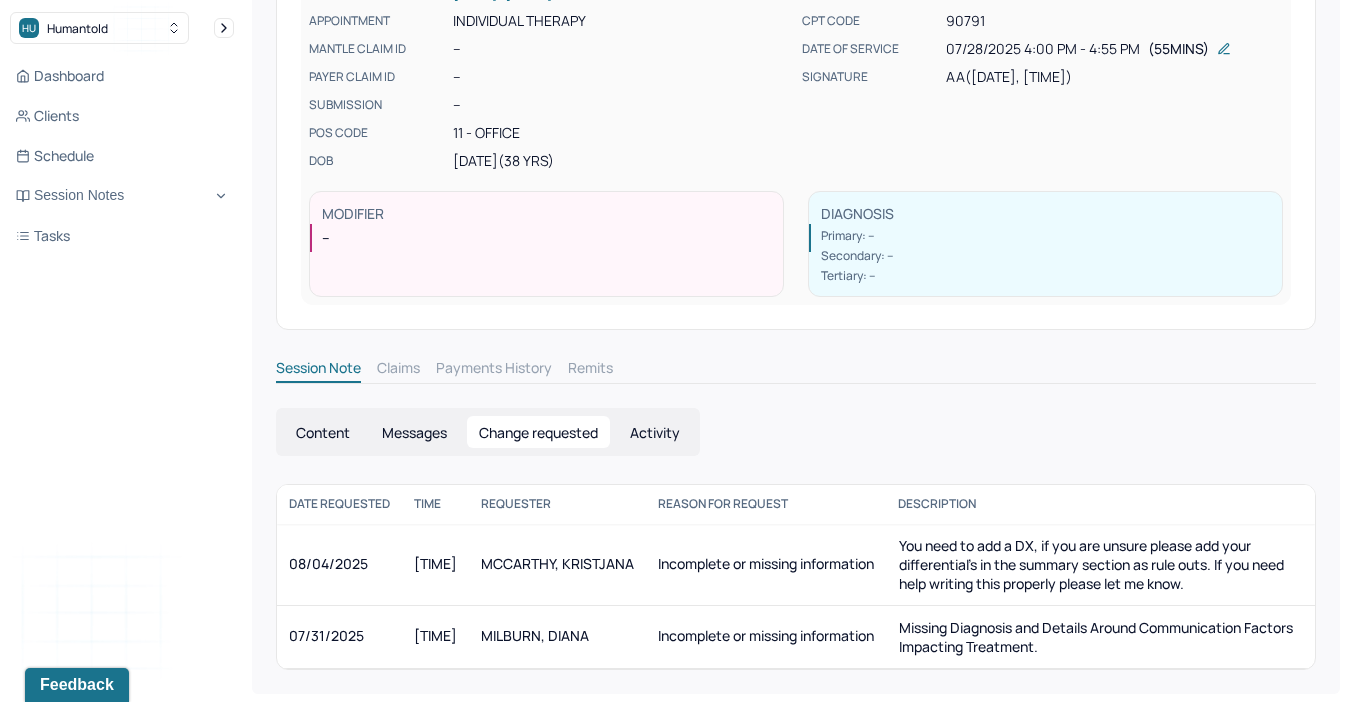 scroll, scrollTop: 223, scrollLeft: 0, axis: vertical 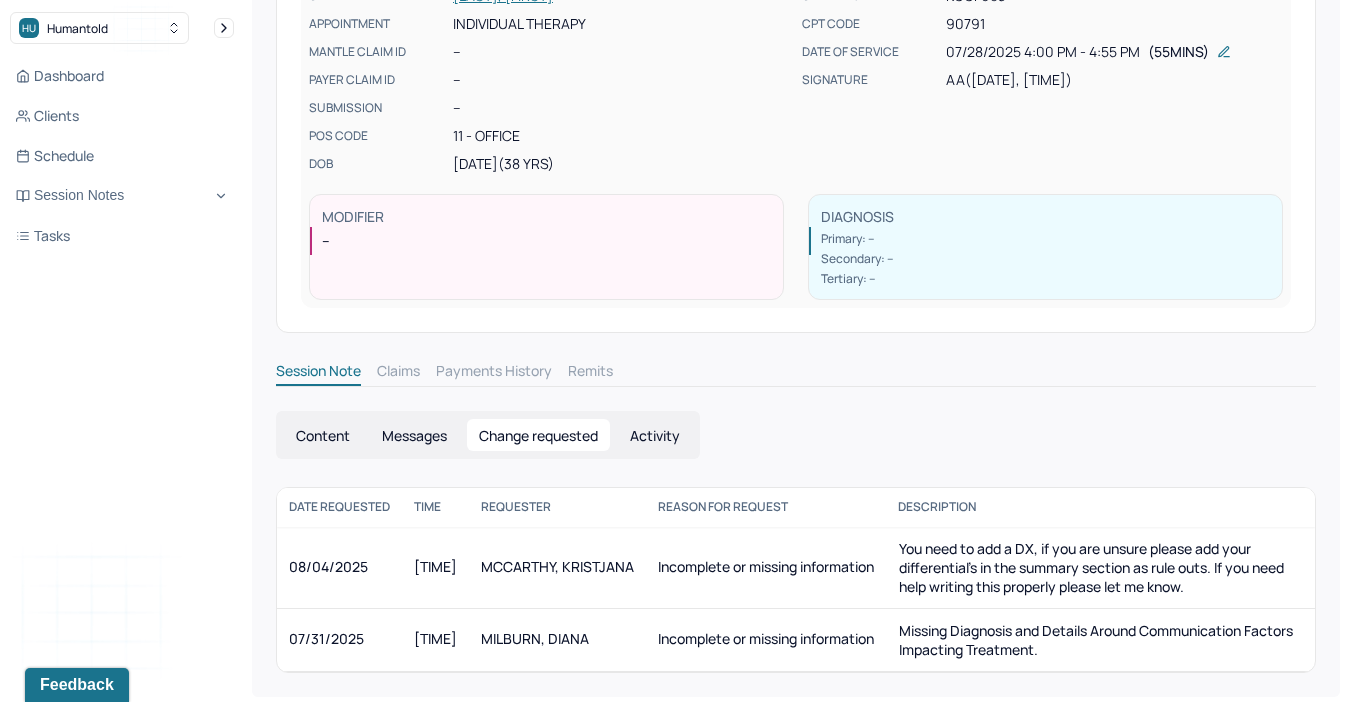 click on "Messages" at bounding box center (414, 435) 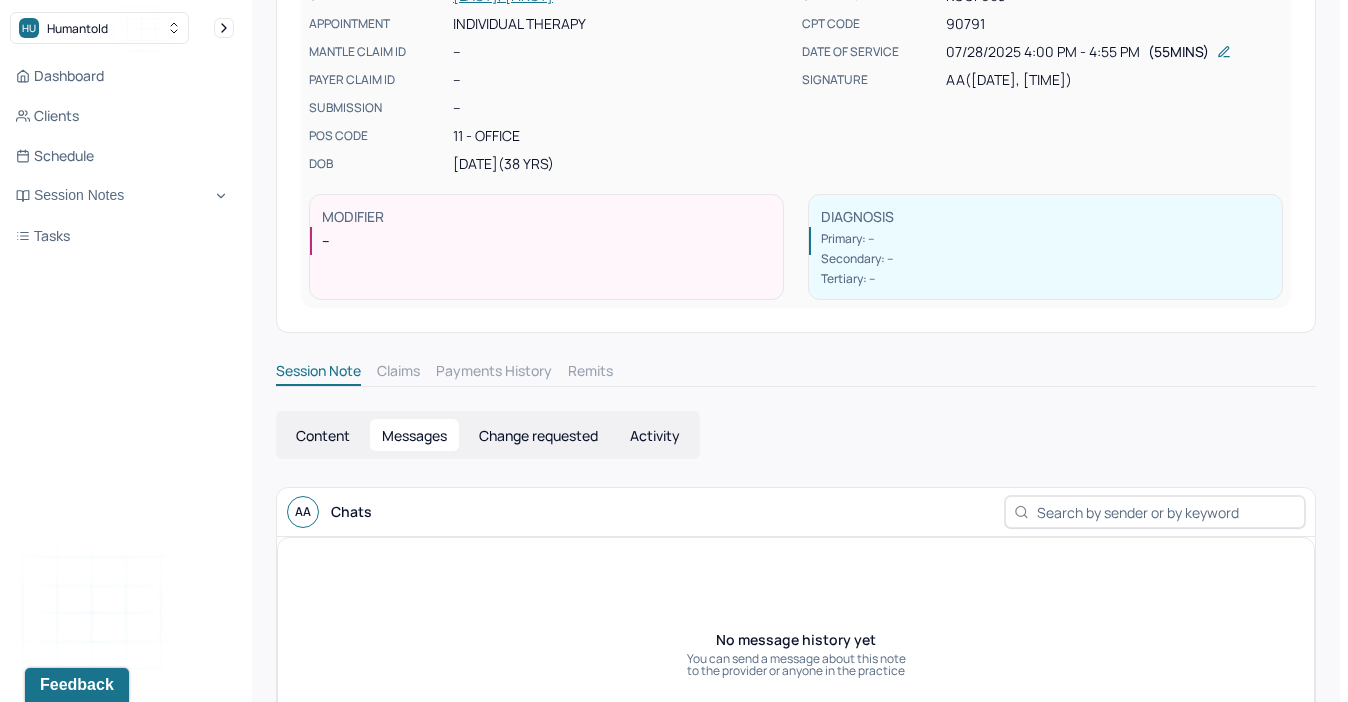 click on "Content" at bounding box center [323, 435] 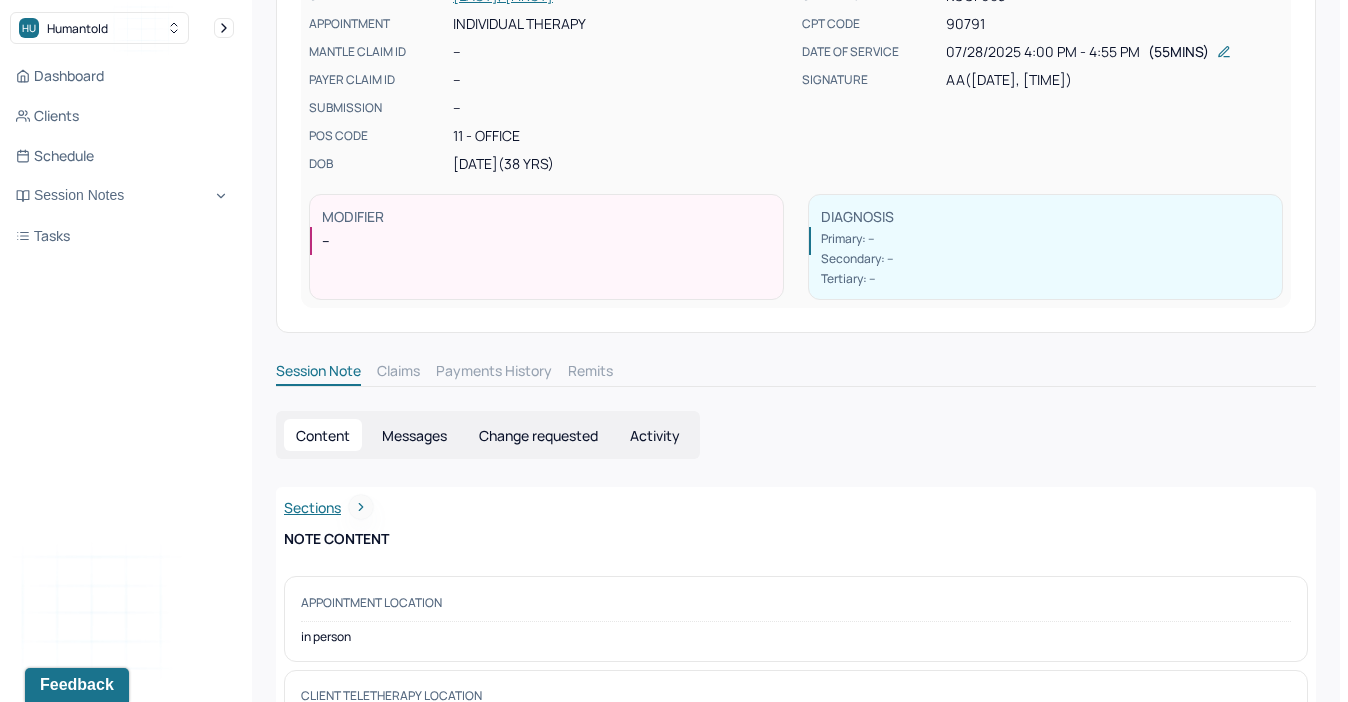 click on "Change requested" at bounding box center [538, 435] 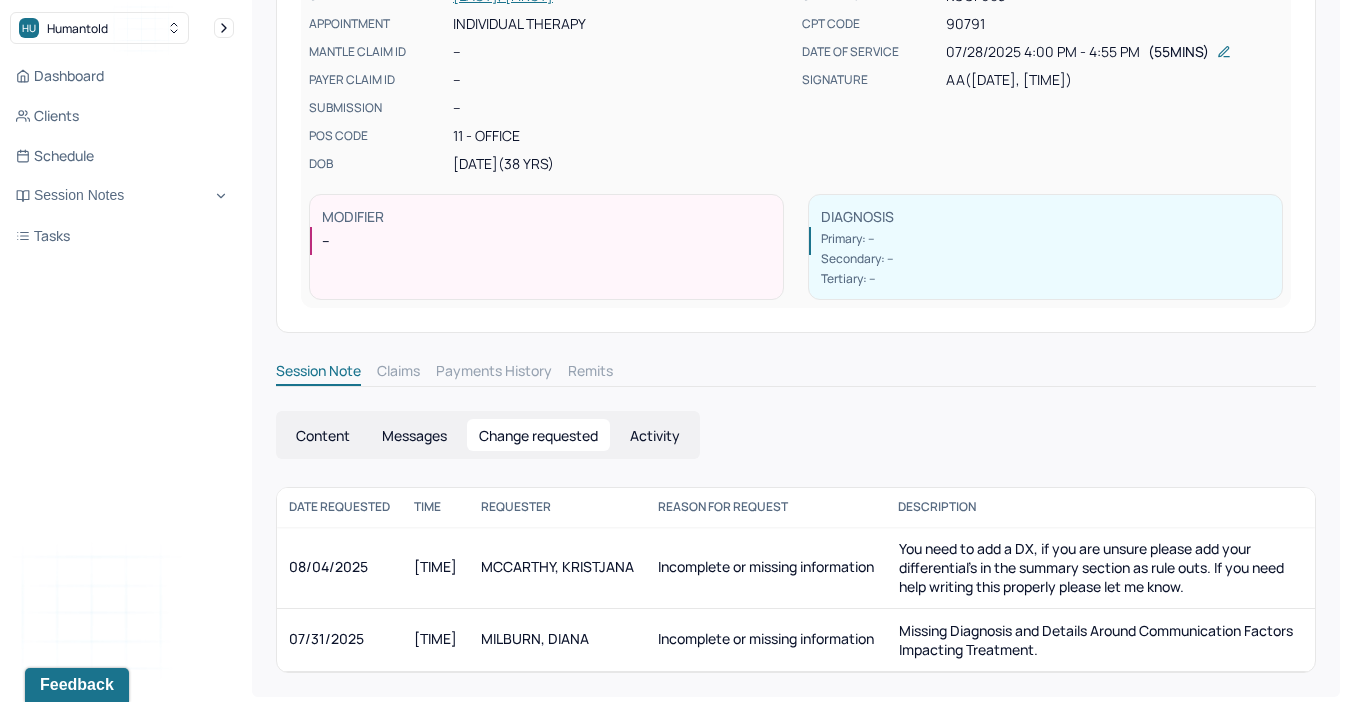 click on "Content" at bounding box center (323, 435) 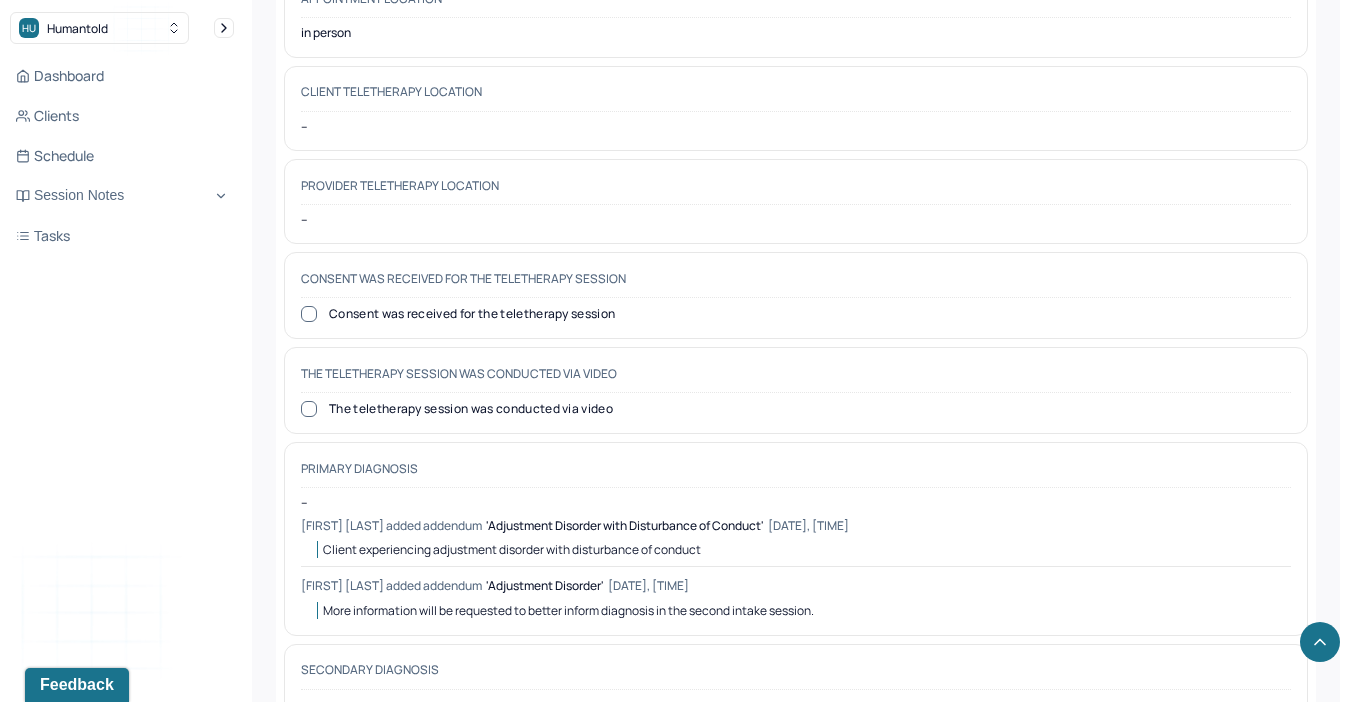 scroll, scrollTop: 852, scrollLeft: 0, axis: vertical 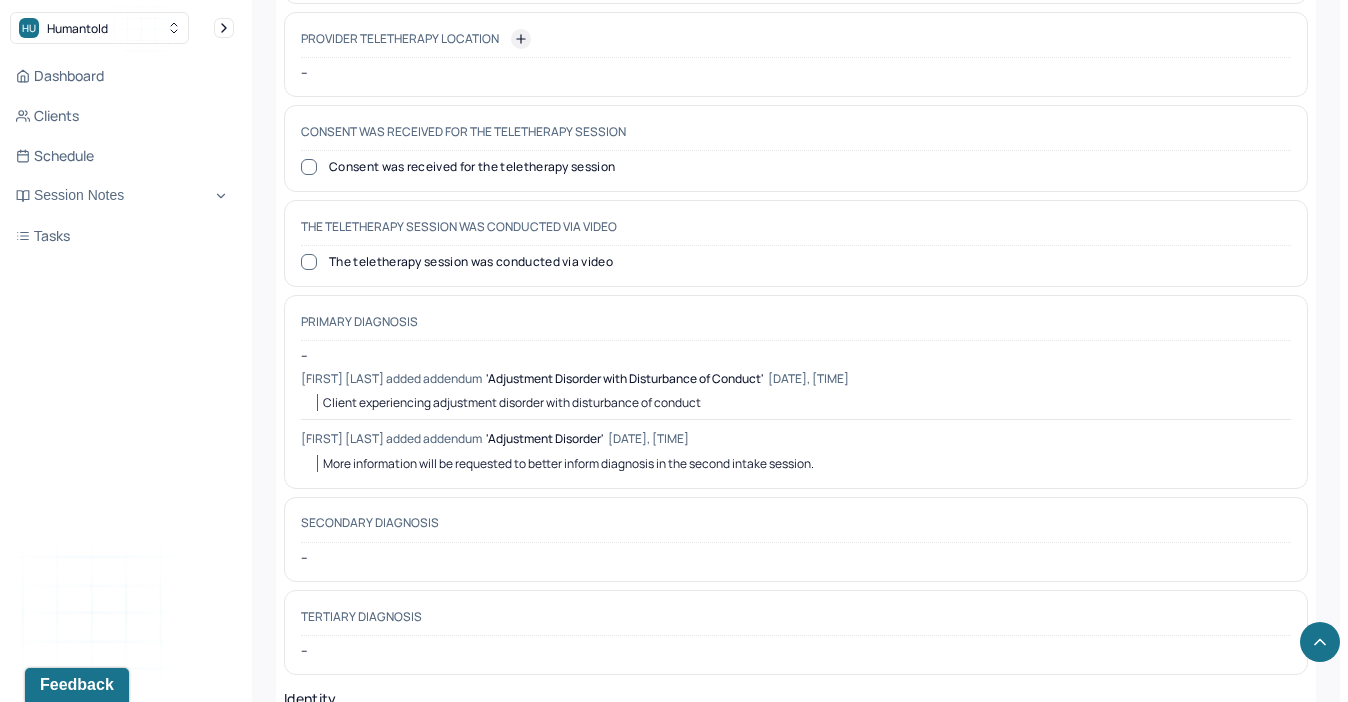 type 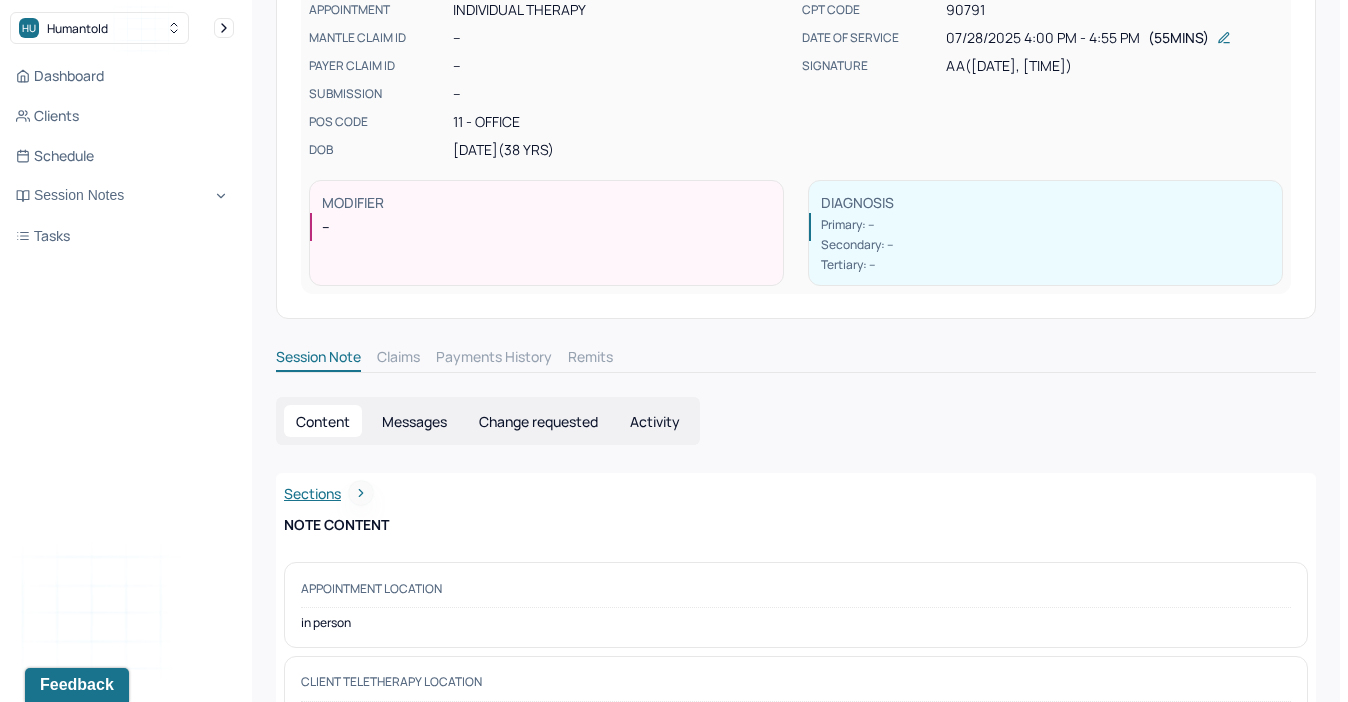 scroll, scrollTop: 0, scrollLeft: 0, axis: both 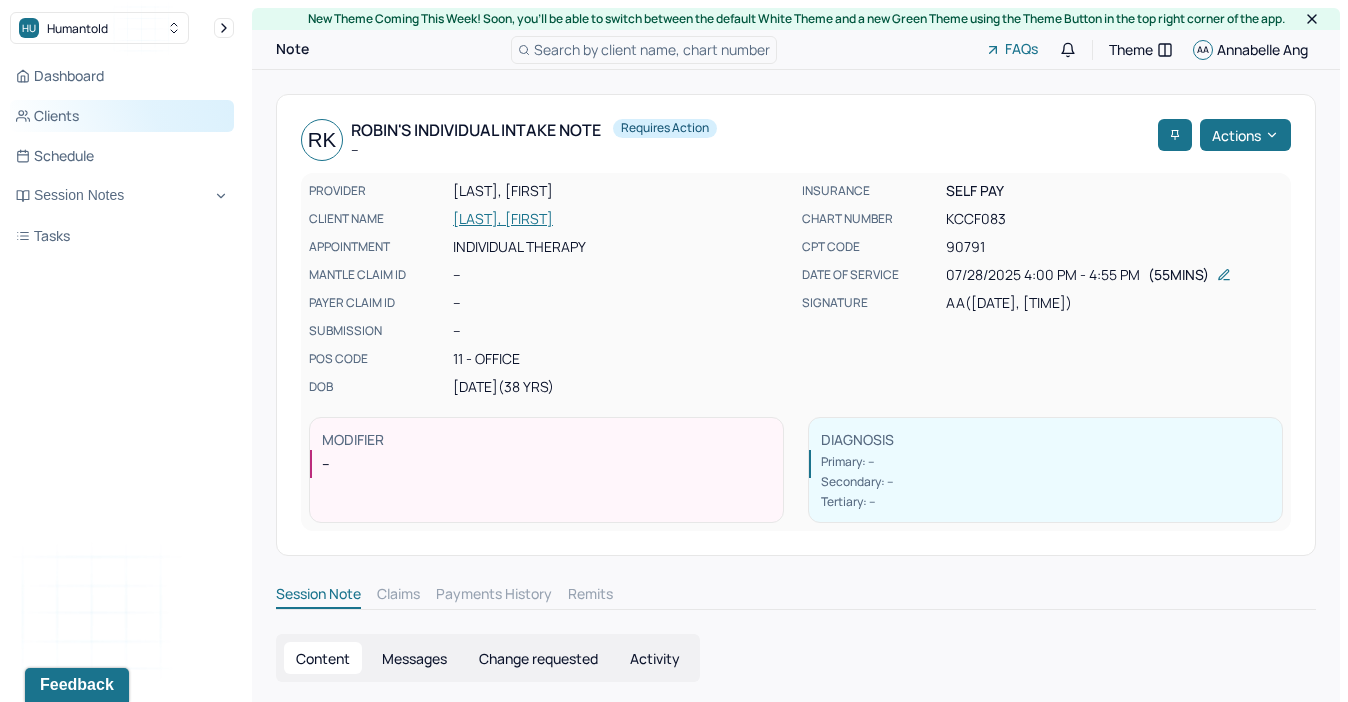 click on "Clients" at bounding box center [122, 116] 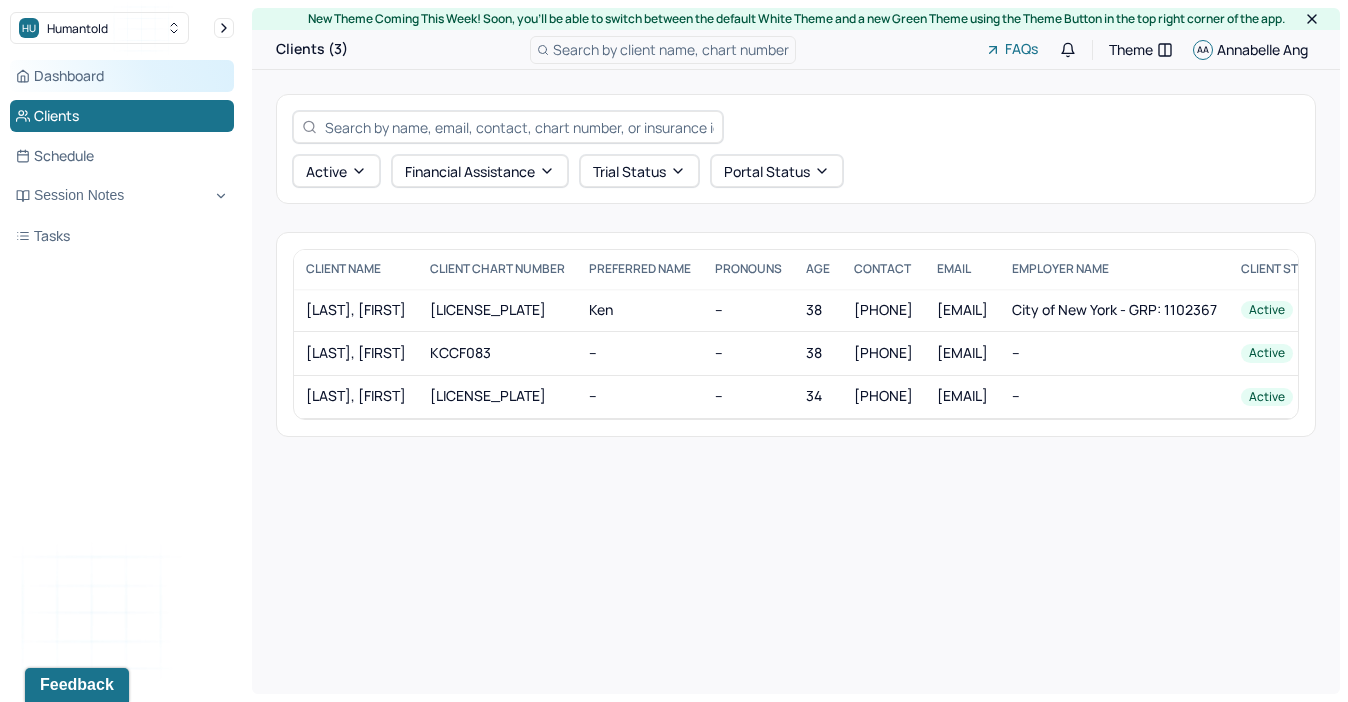 click on "Dashboard" at bounding box center [122, 76] 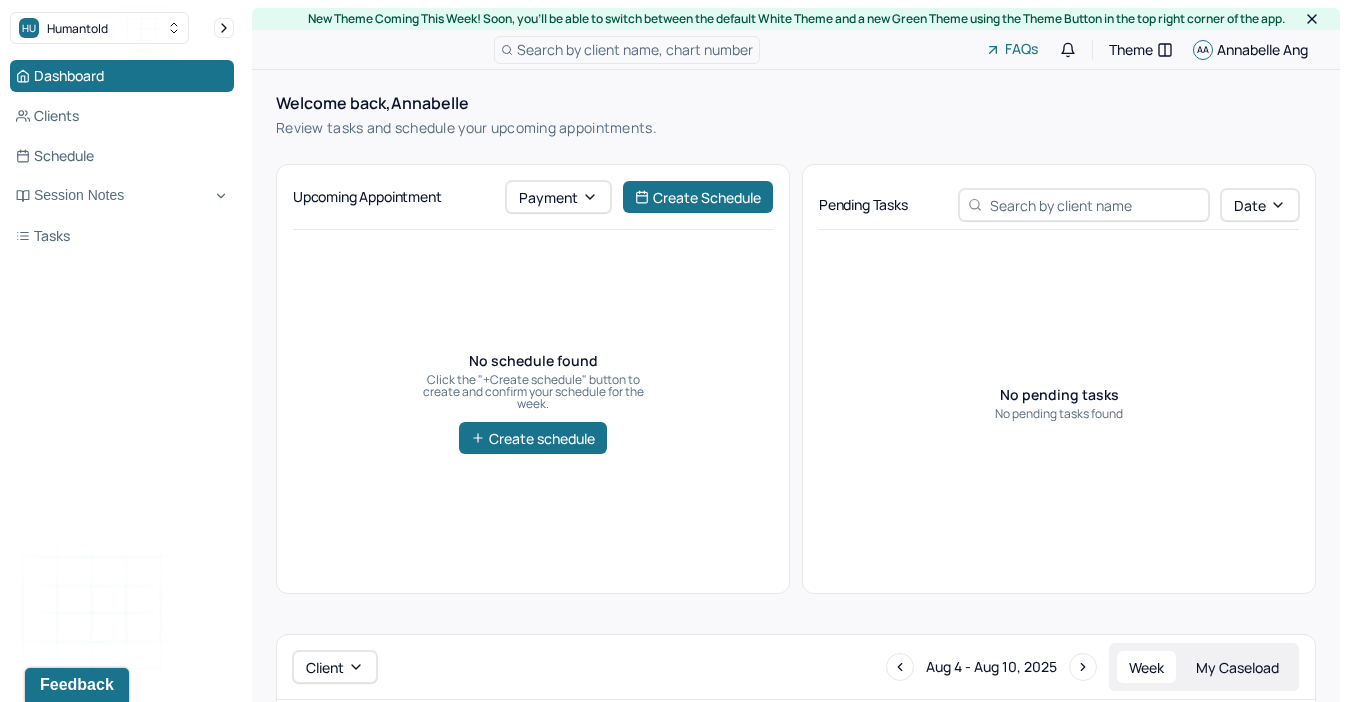 scroll, scrollTop: 262, scrollLeft: 0, axis: vertical 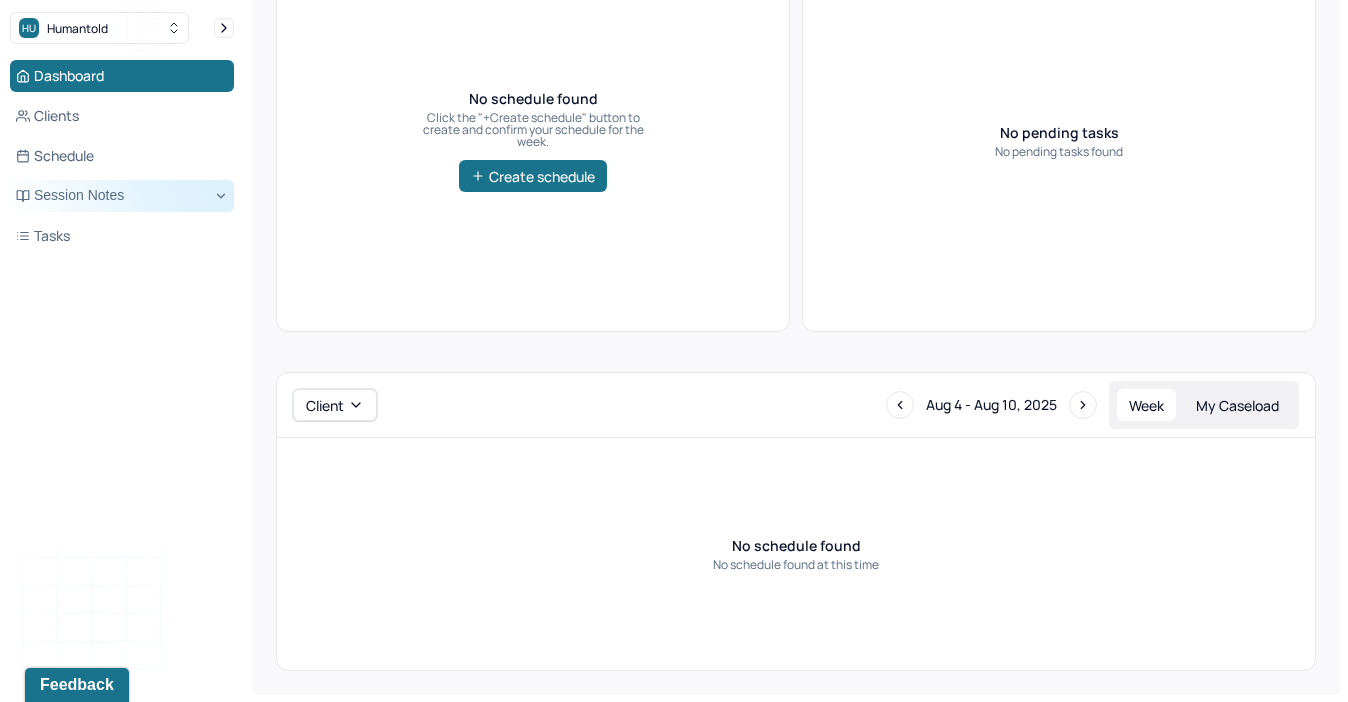 click on "Session Notes" at bounding box center [122, 196] 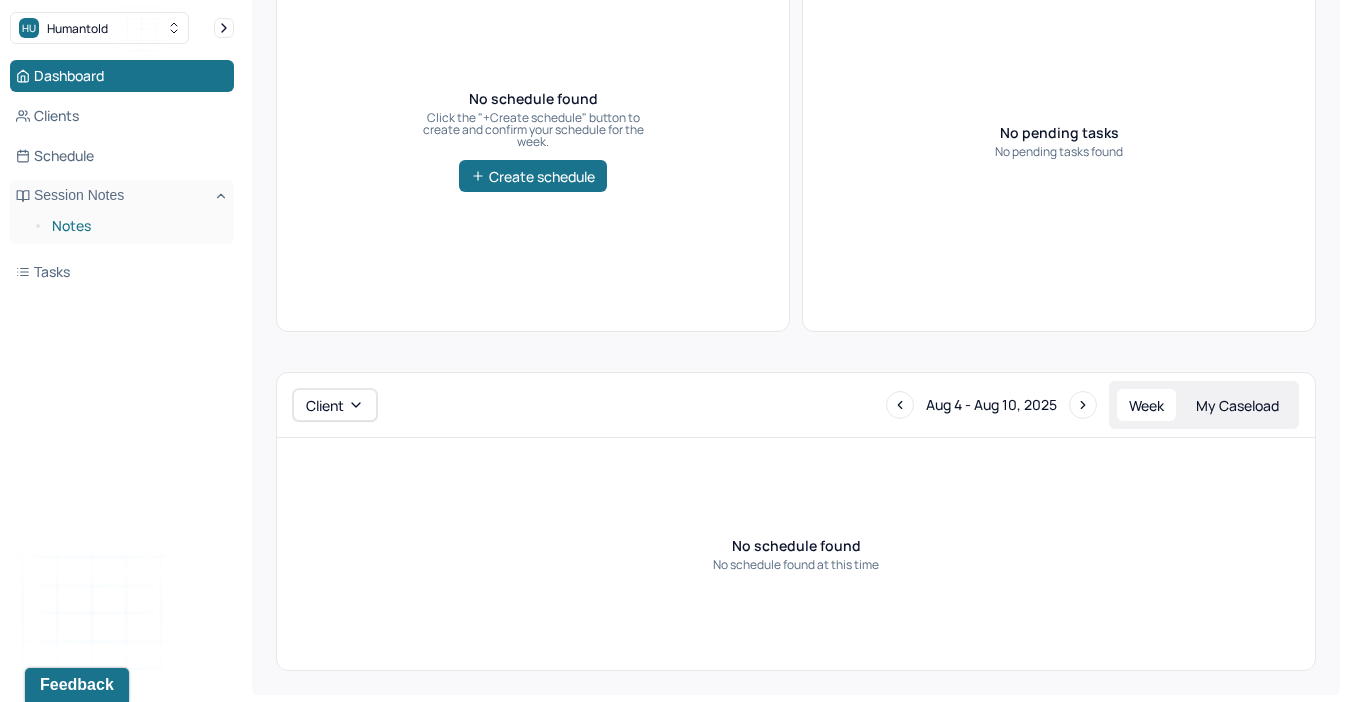 click on "Notes" at bounding box center (135, 226) 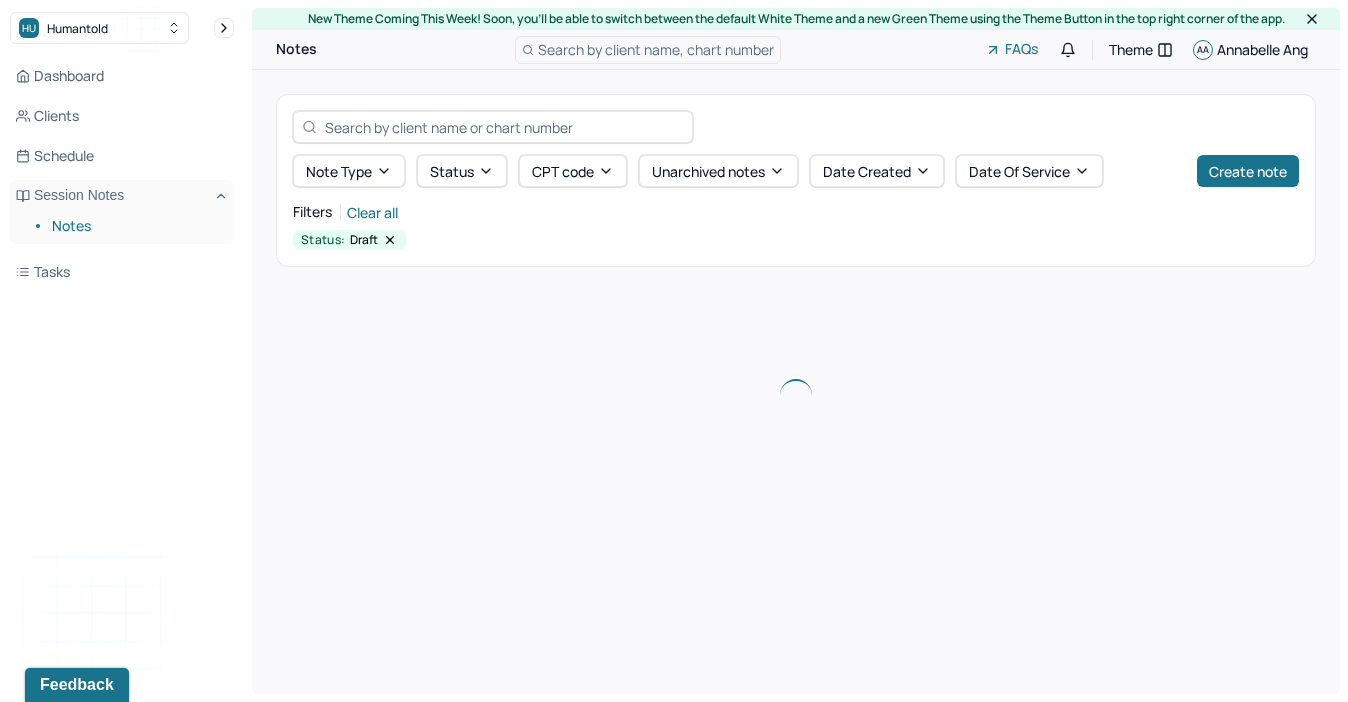scroll, scrollTop: 0, scrollLeft: 0, axis: both 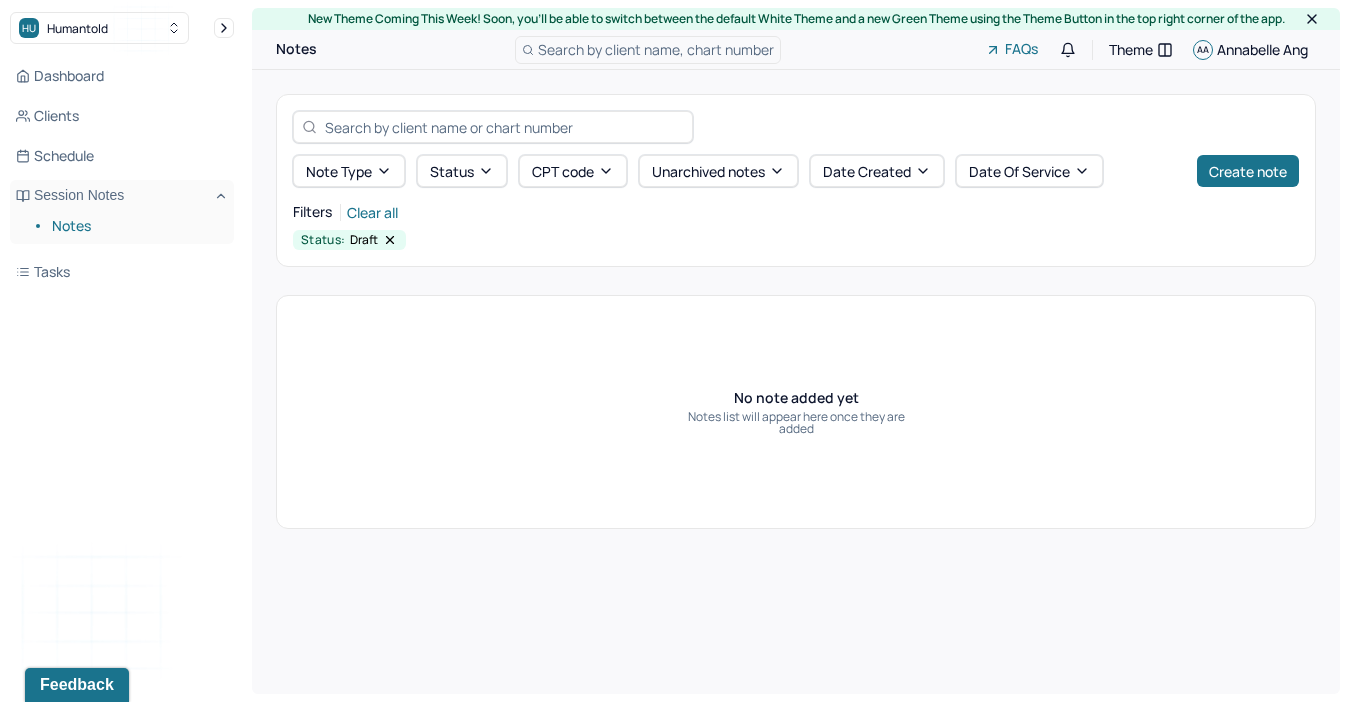 click 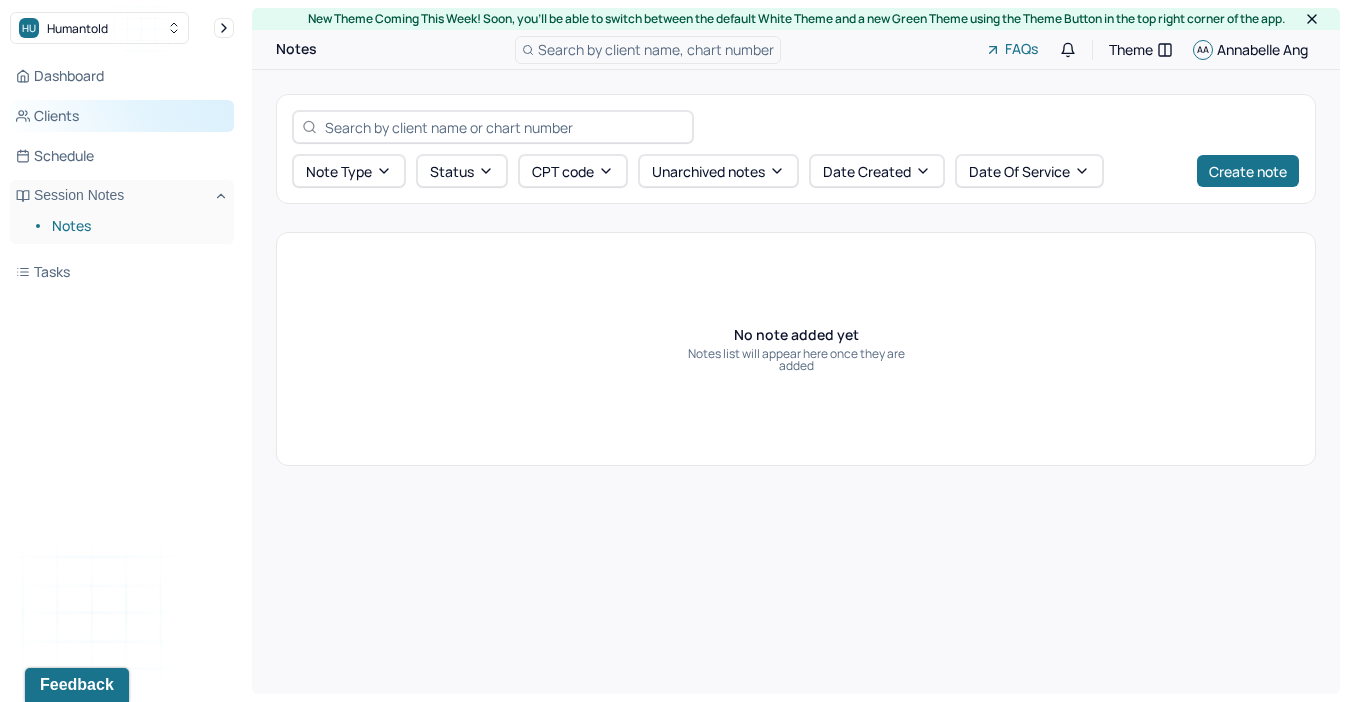 click on "Clients" at bounding box center (122, 116) 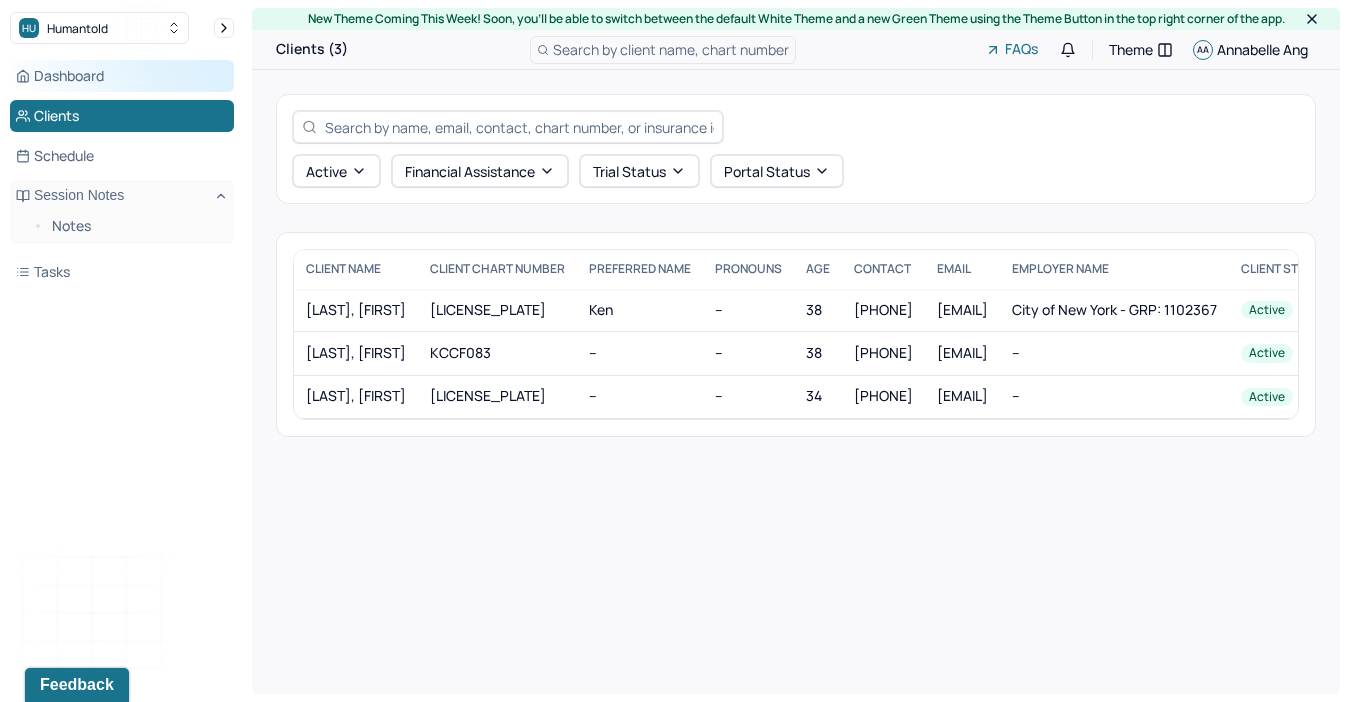 click on "Dashboard" at bounding box center (122, 76) 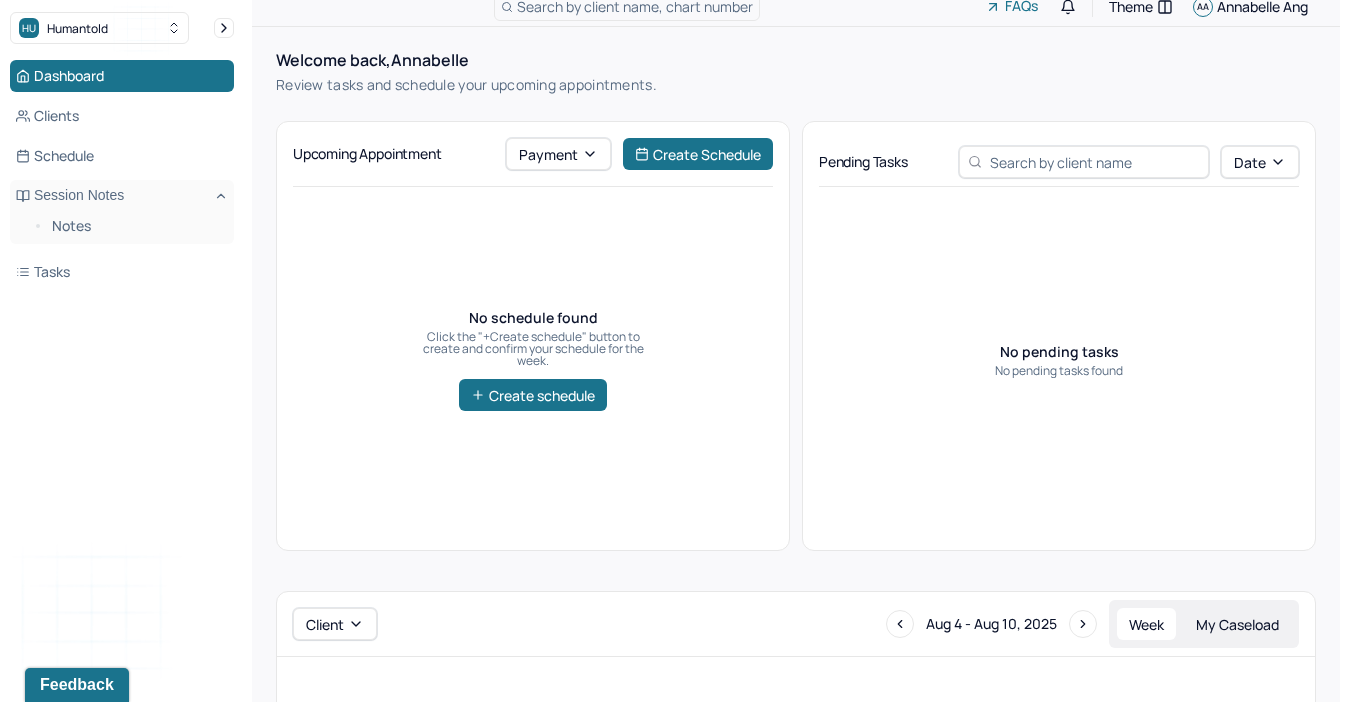 scroll, scrollTop: 0, scrollLeft: 0, axis: both 